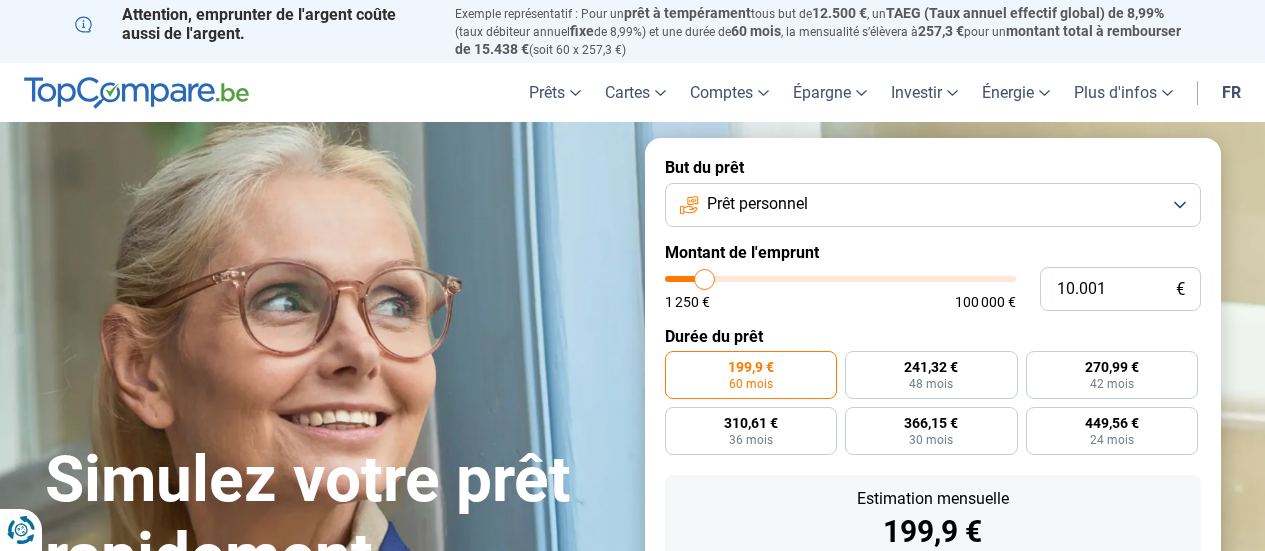 scroll, scrollTop: 0, scrollLeft: 0, axis: both 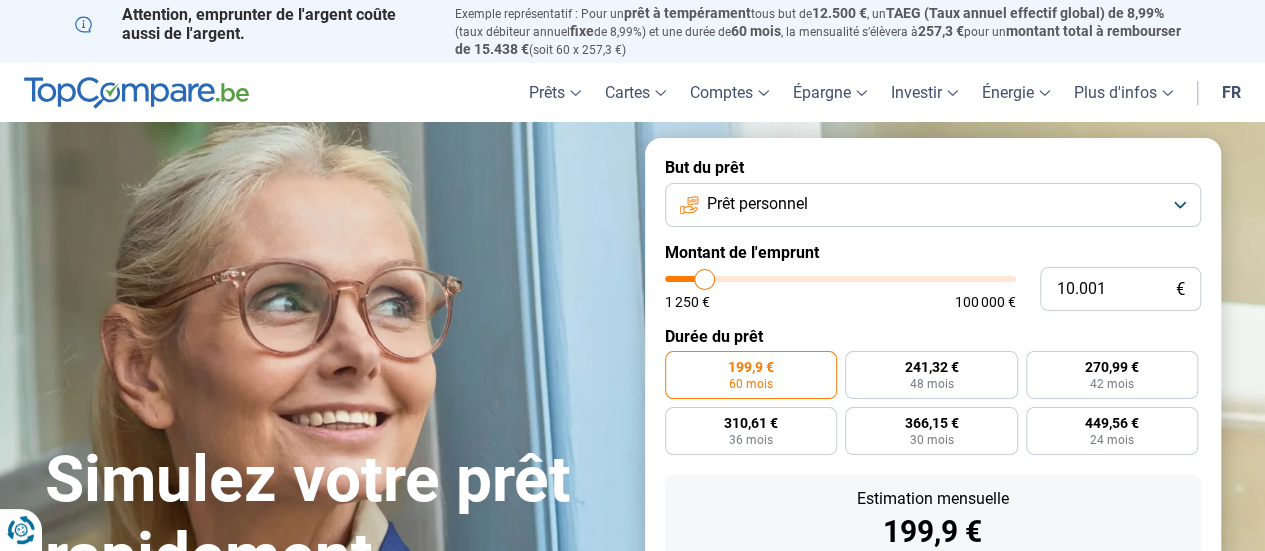 click on "Prêt personnel" at bounding box center [933, 205] 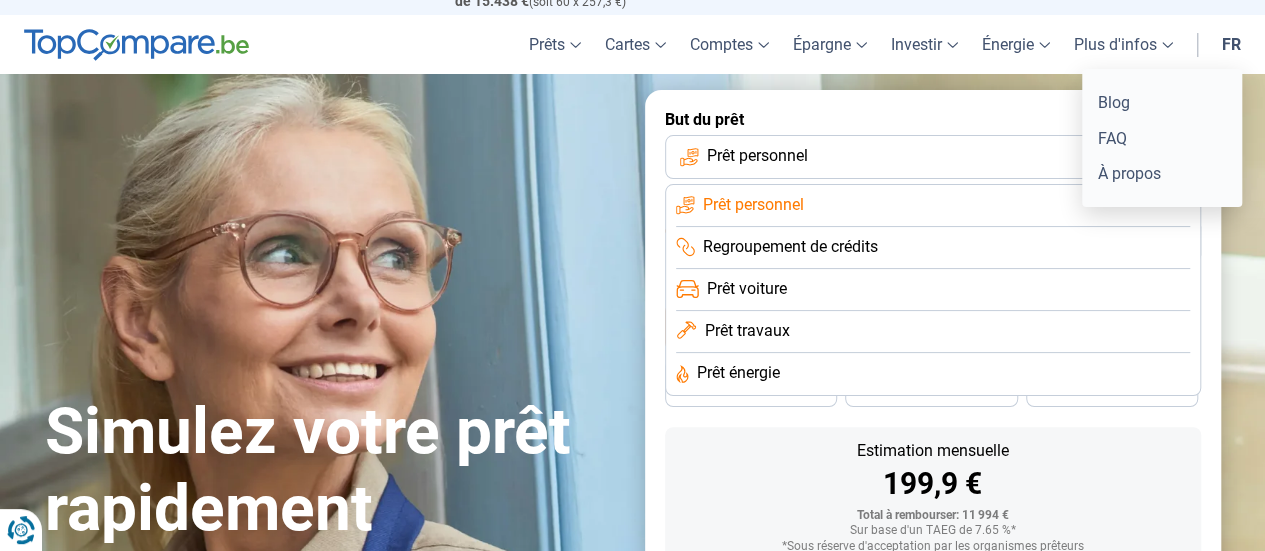 scroll, scrollTop: 30, scrollLeft: 0, axis: vertical 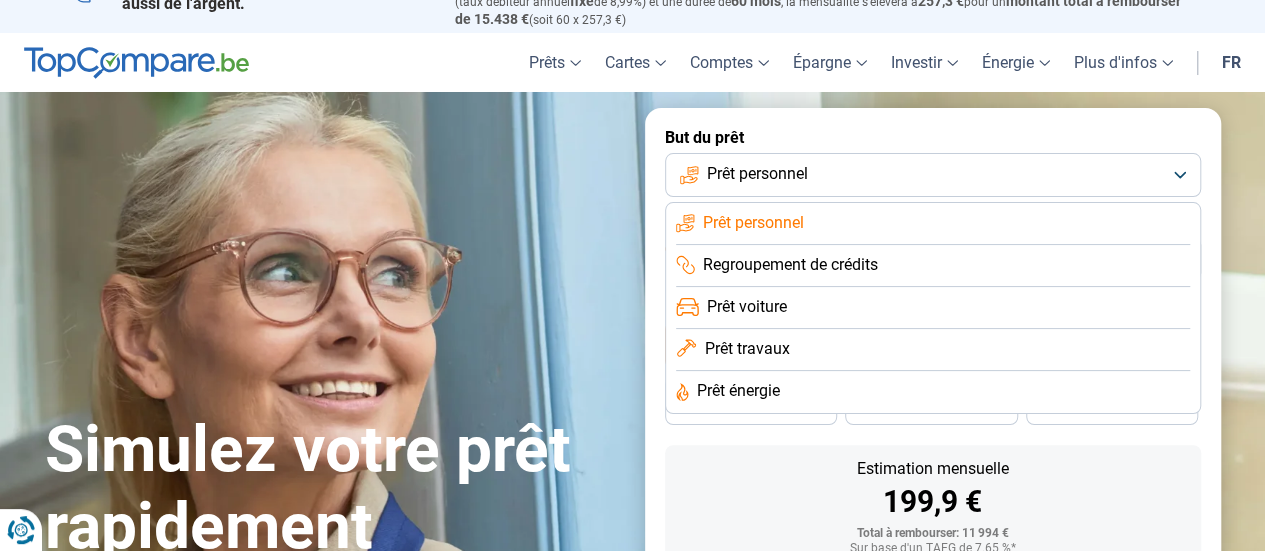 click on "Prêt personnel" 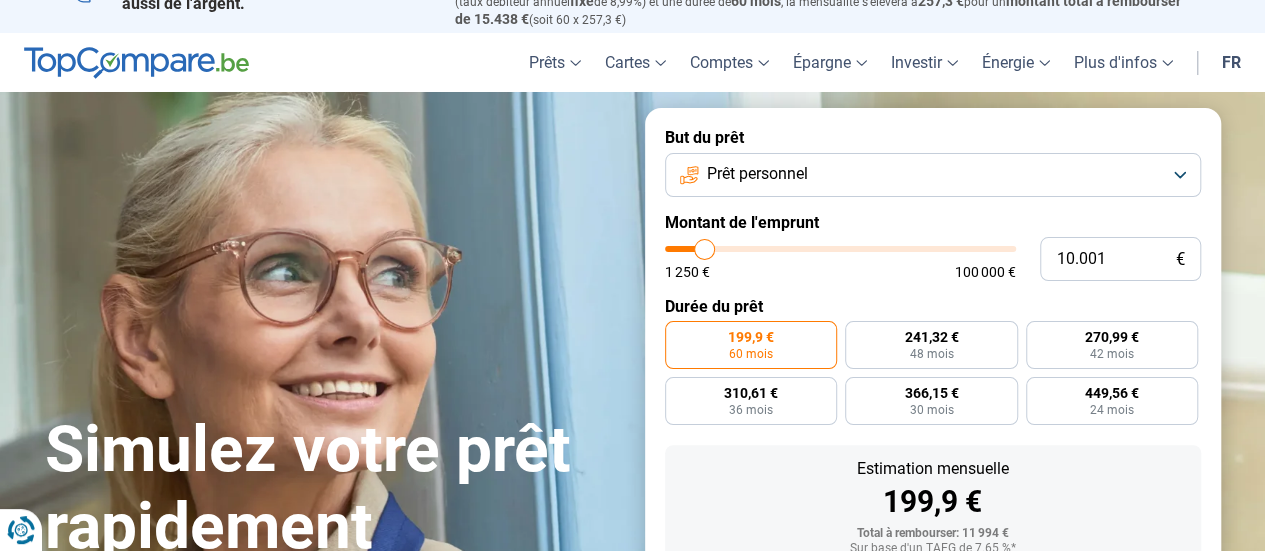 type on "14.250" 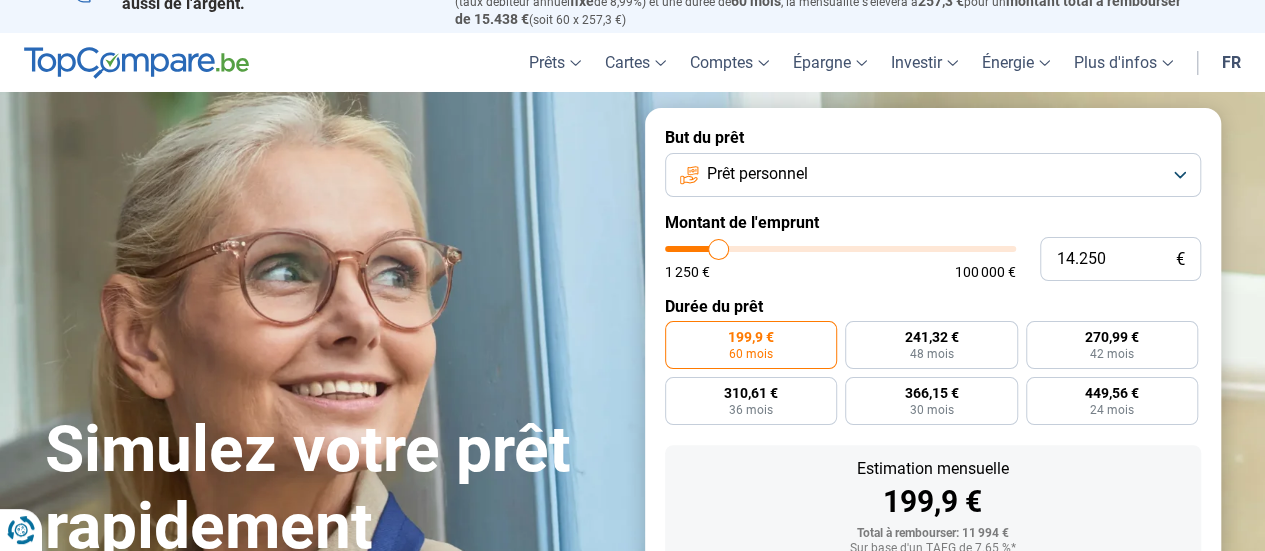 type on "19.000" 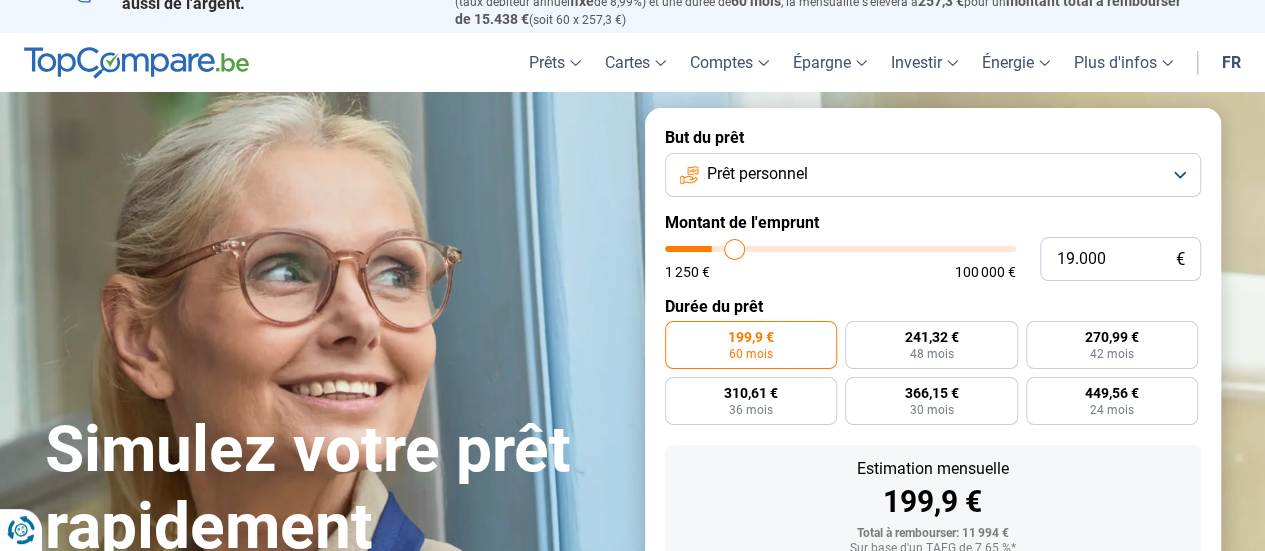type on "20.000" 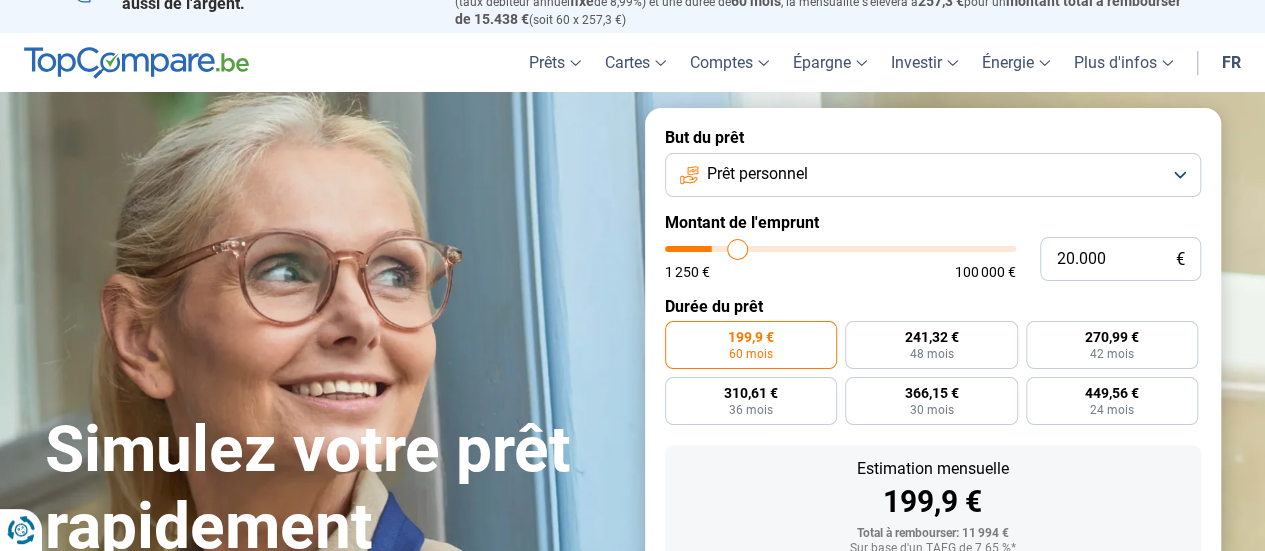 type on "21.250" 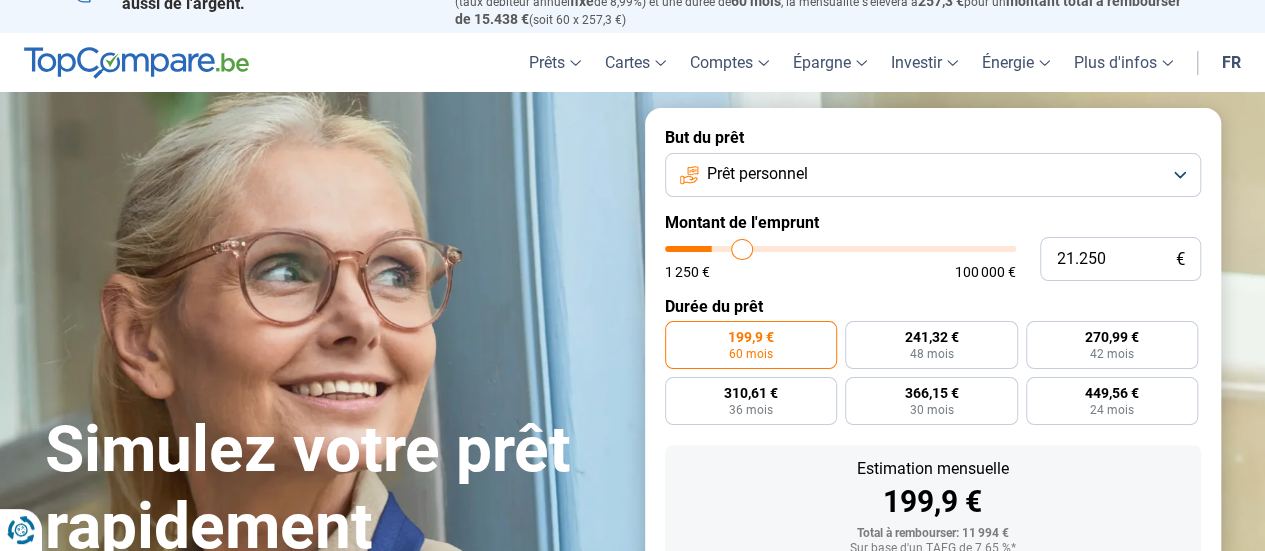 type on "22.000" 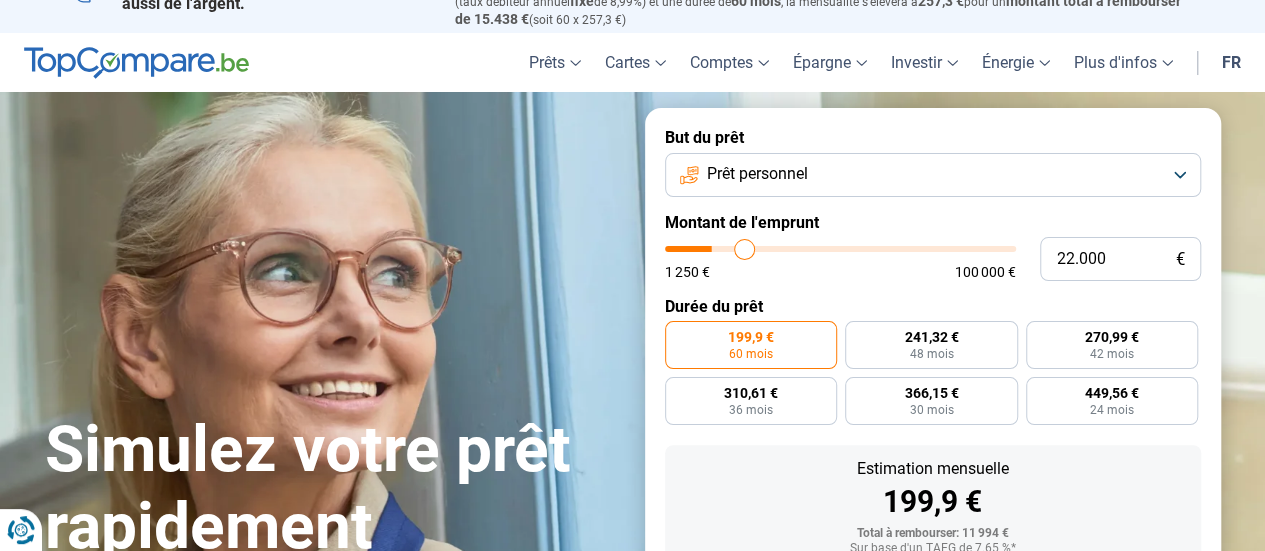 type on "22.500" 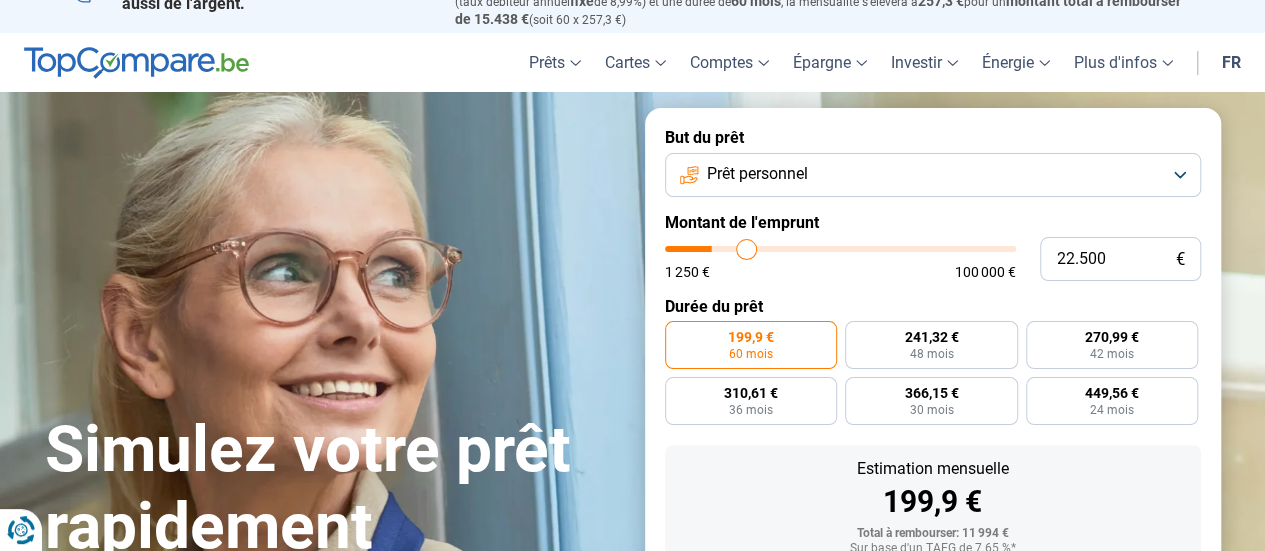type on "23.250" 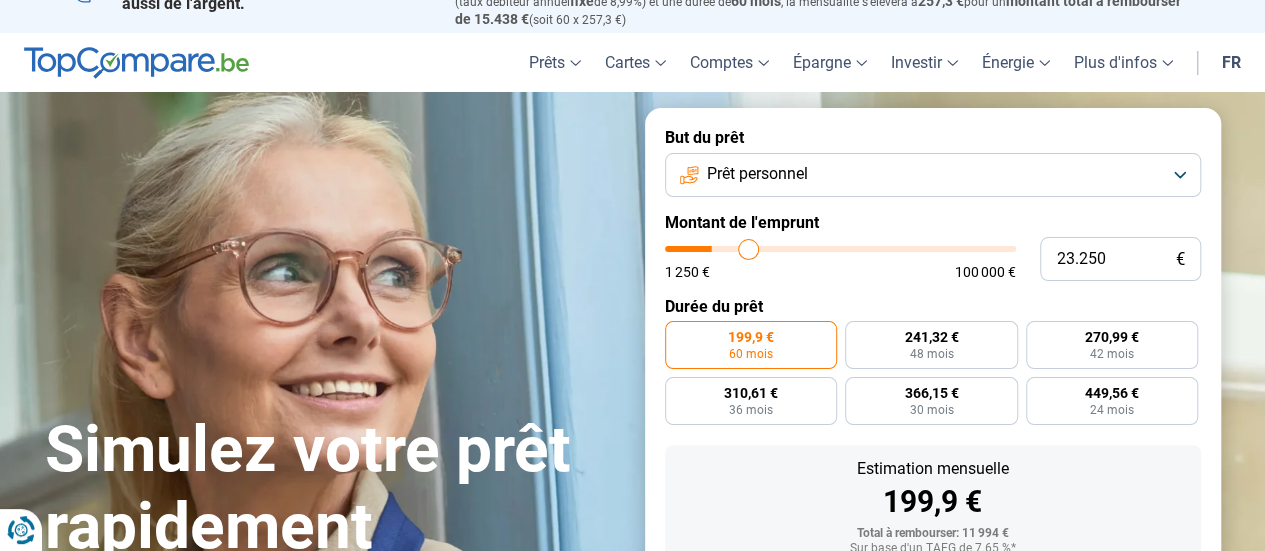 type on "24.250" 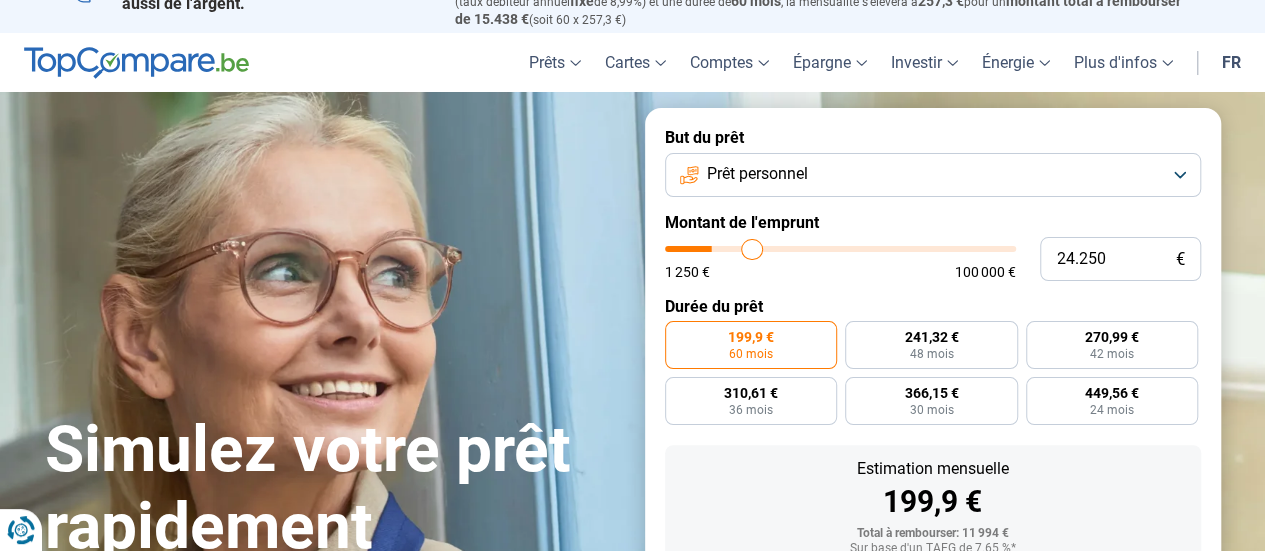 type on "25.250" 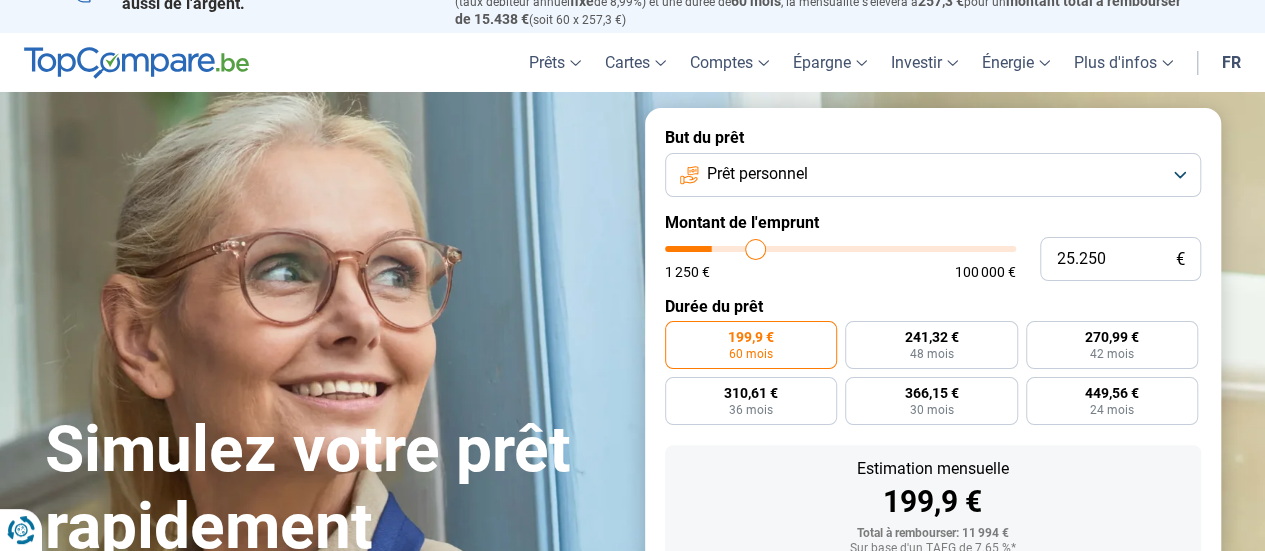 type on "25.750" 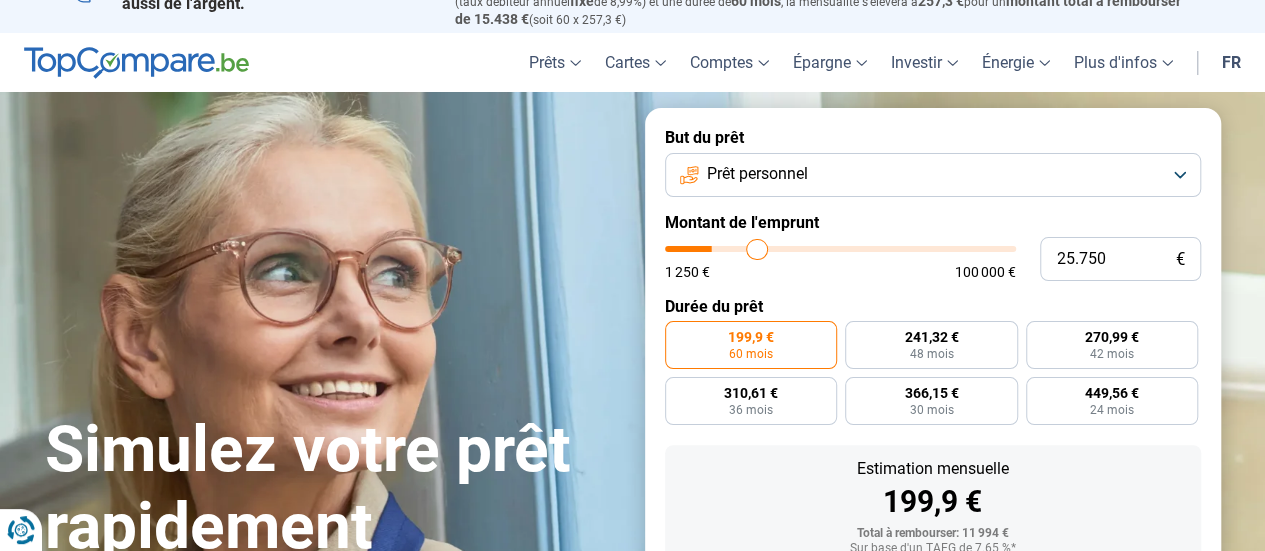 type on "26.250" 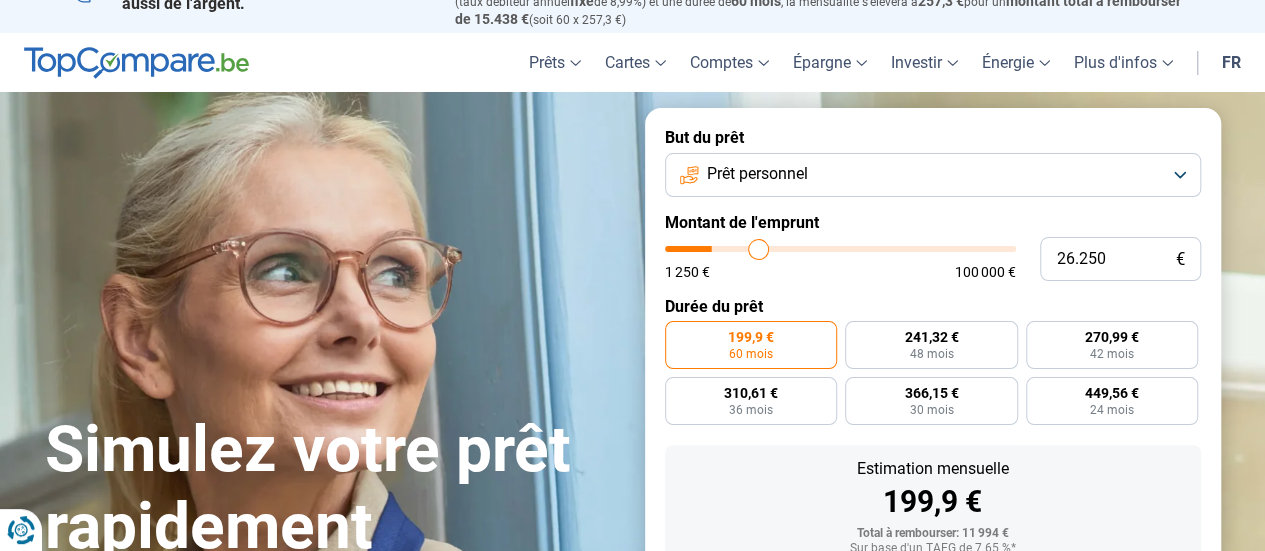 type on "26.750" 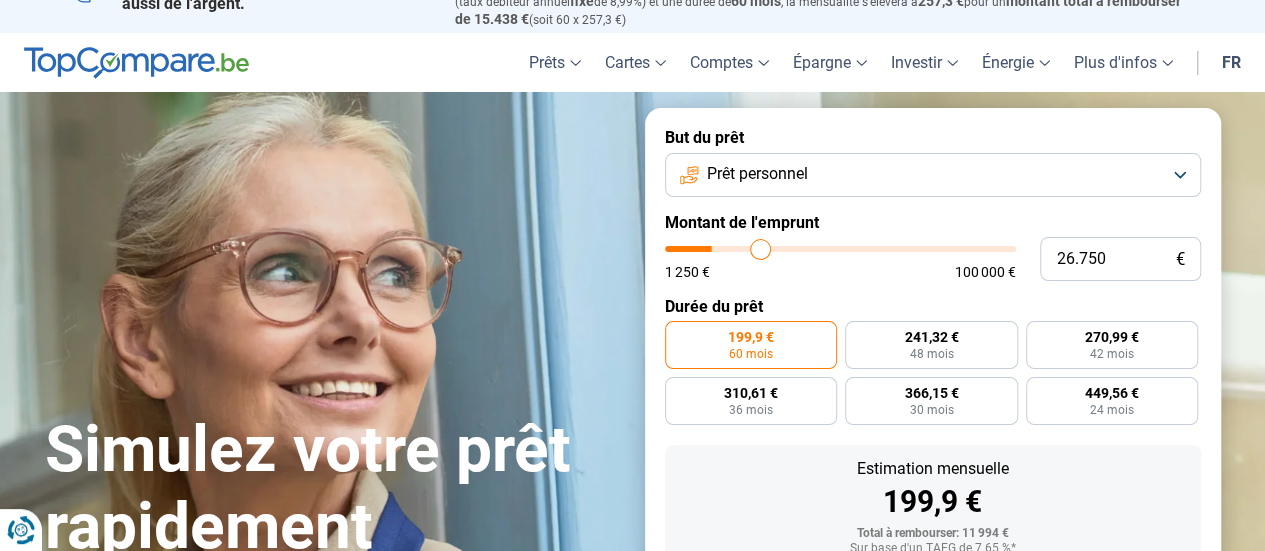type on "27.000" 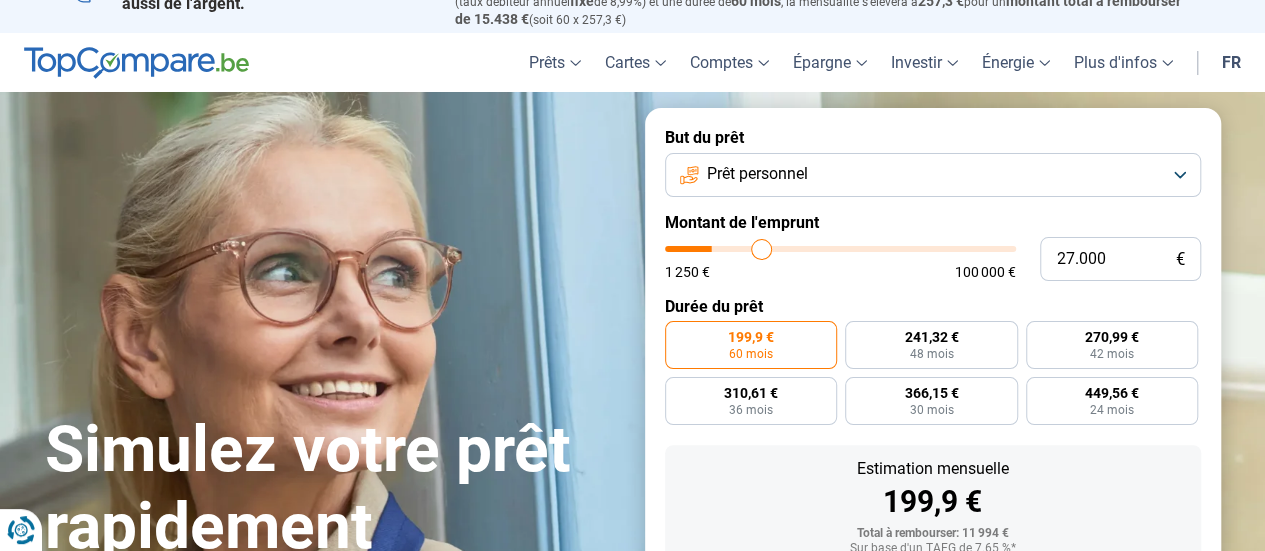 type on "27.250" 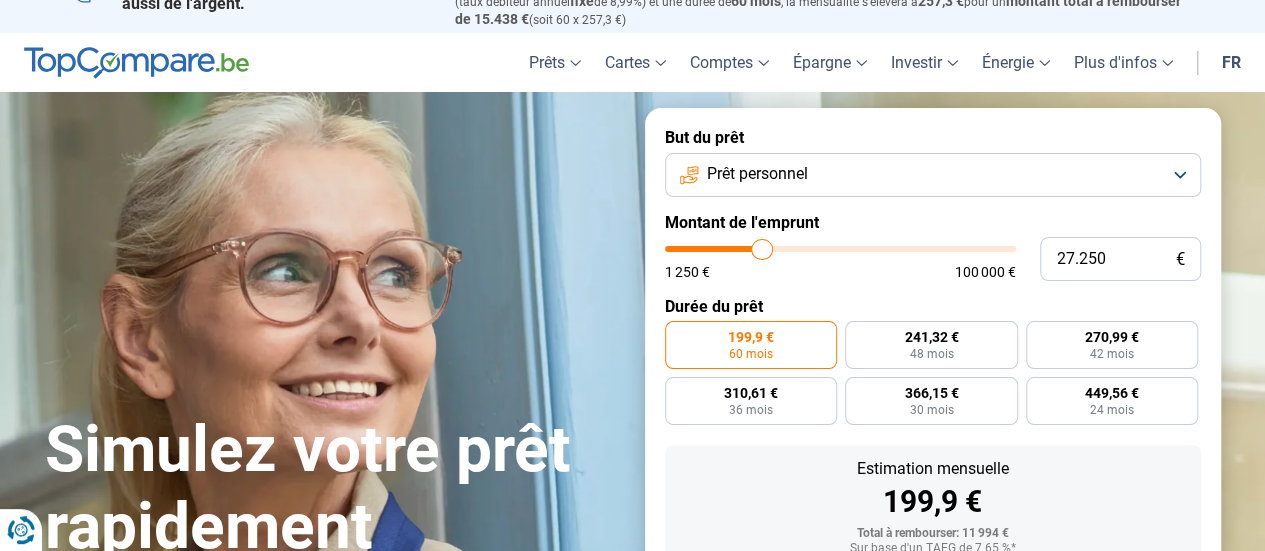 type on "27.500" 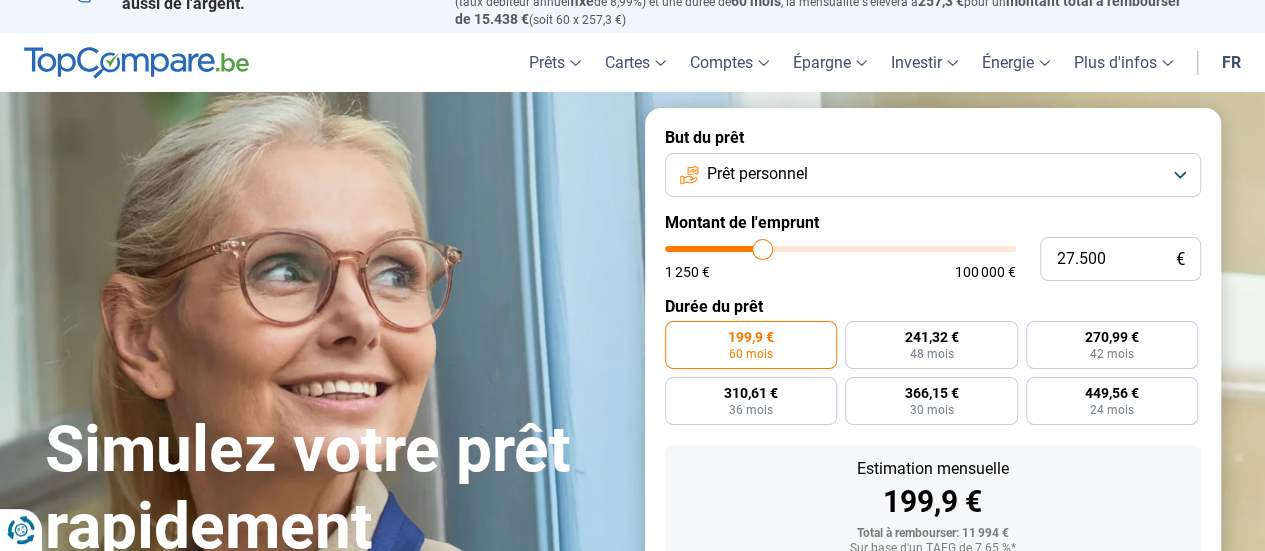 type on "27.750" 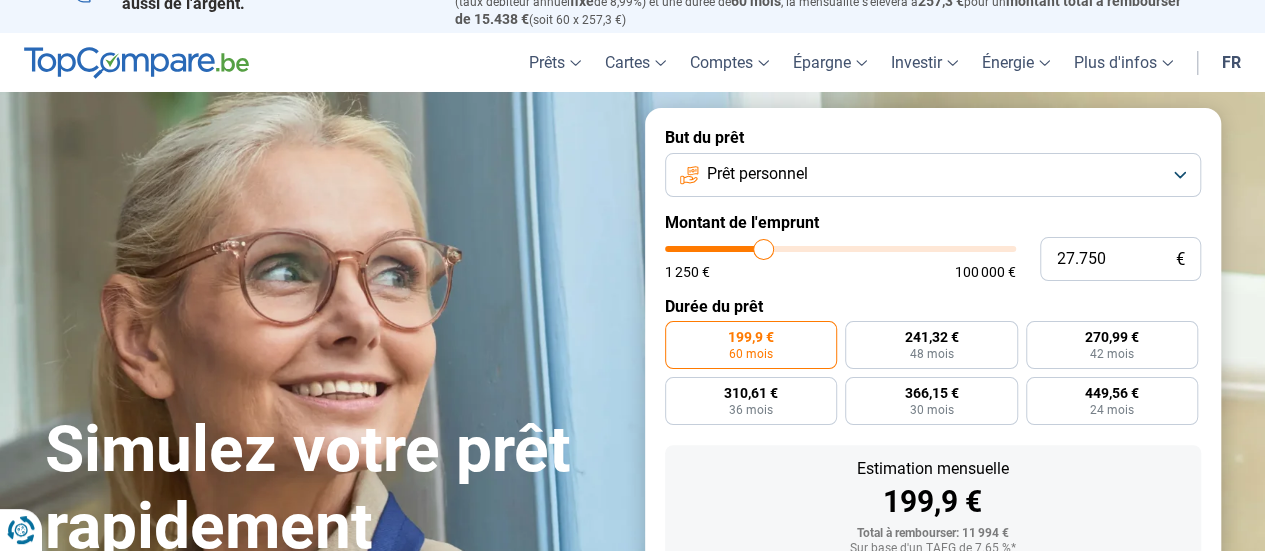 type on "28.000" 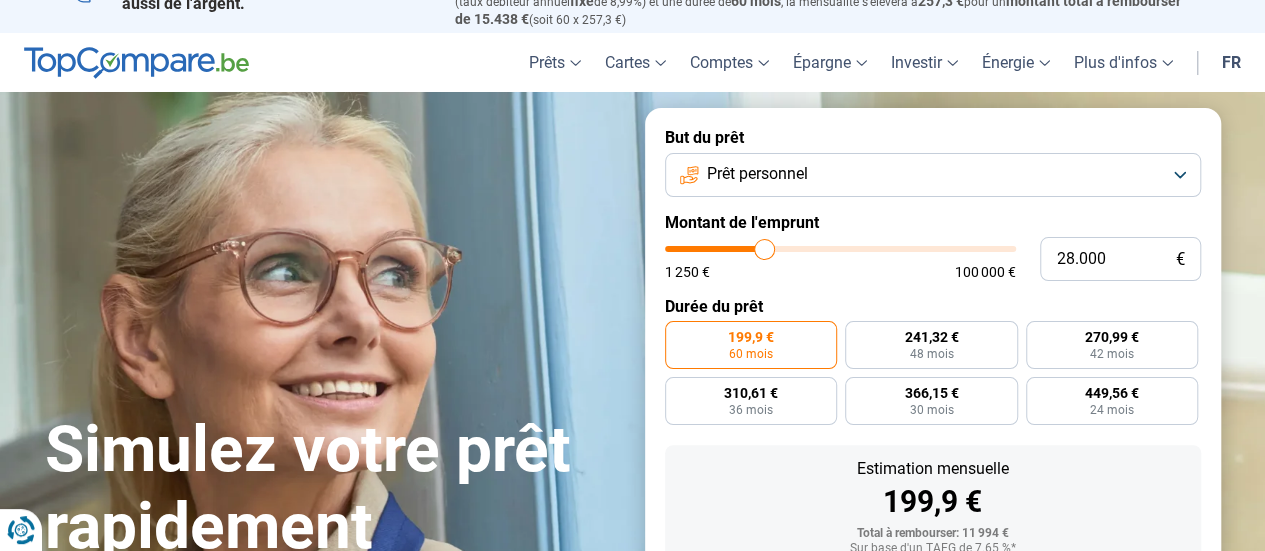 type on "28.750" 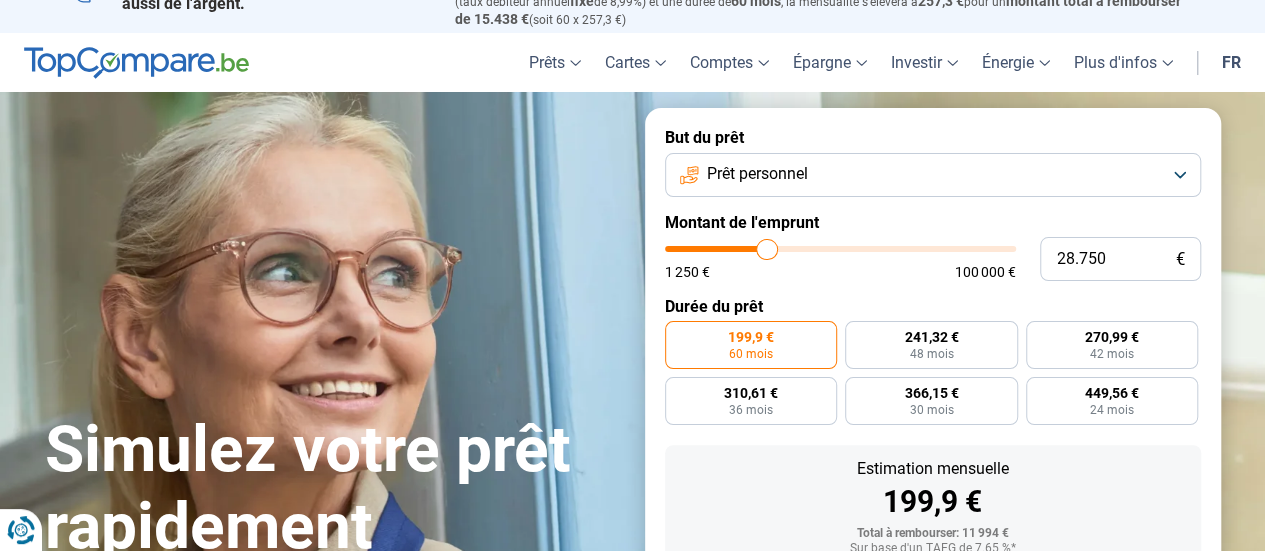 type on "29.250" 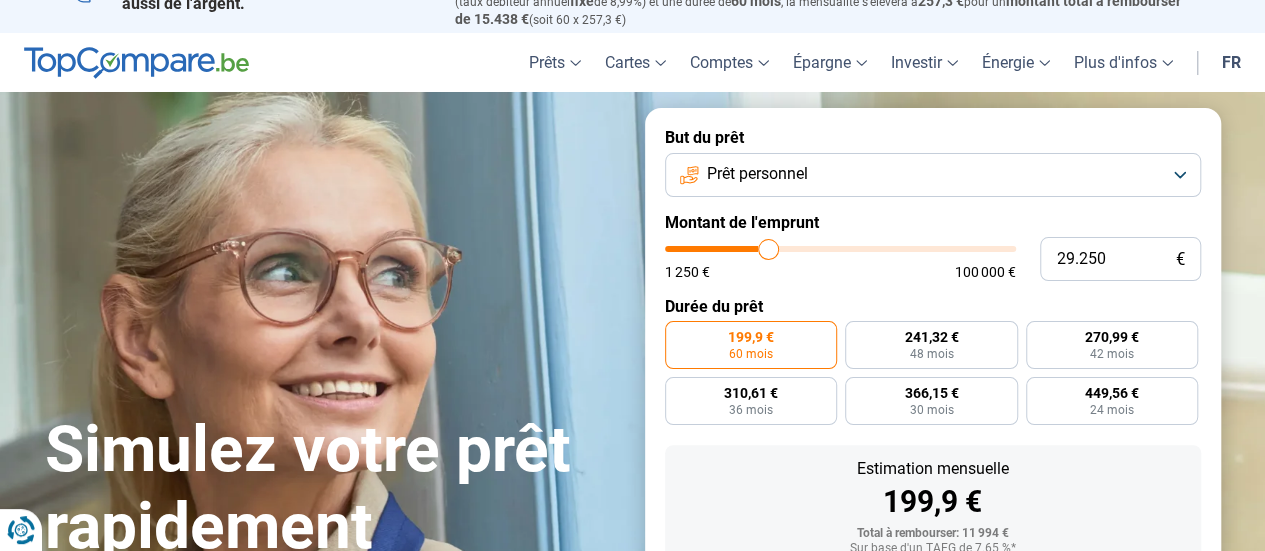 type on "29.750" 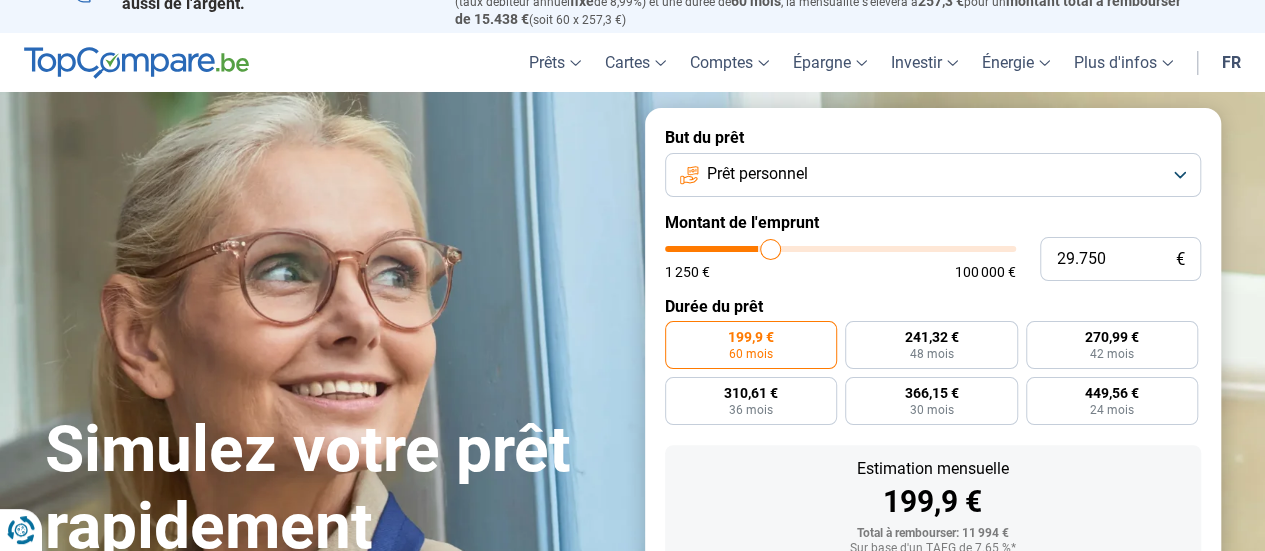 type on "30.500" 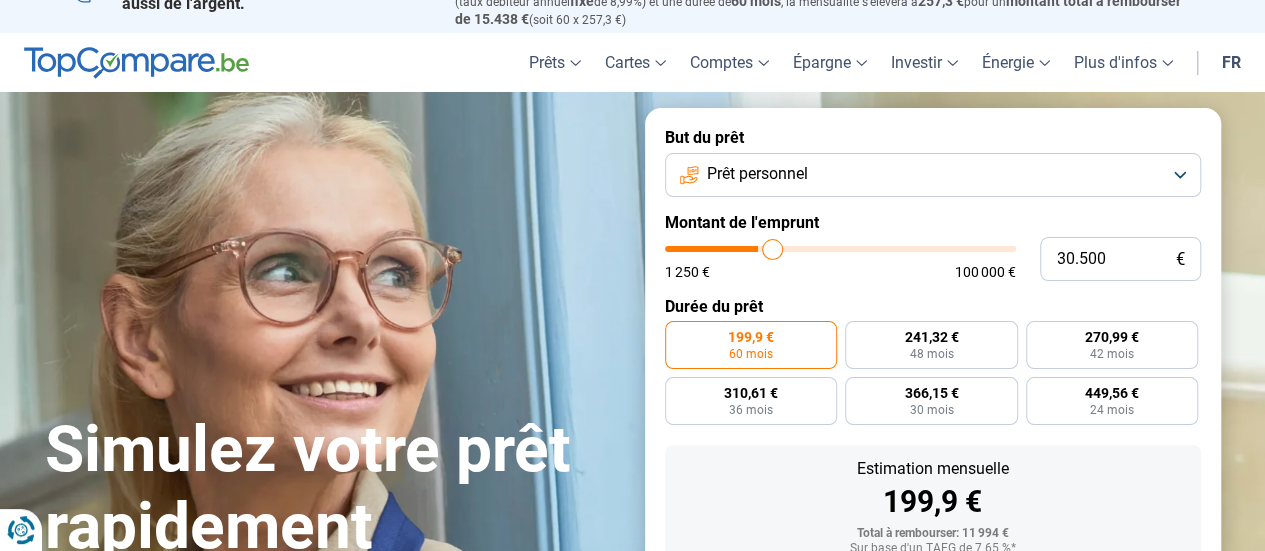type on "31.000" 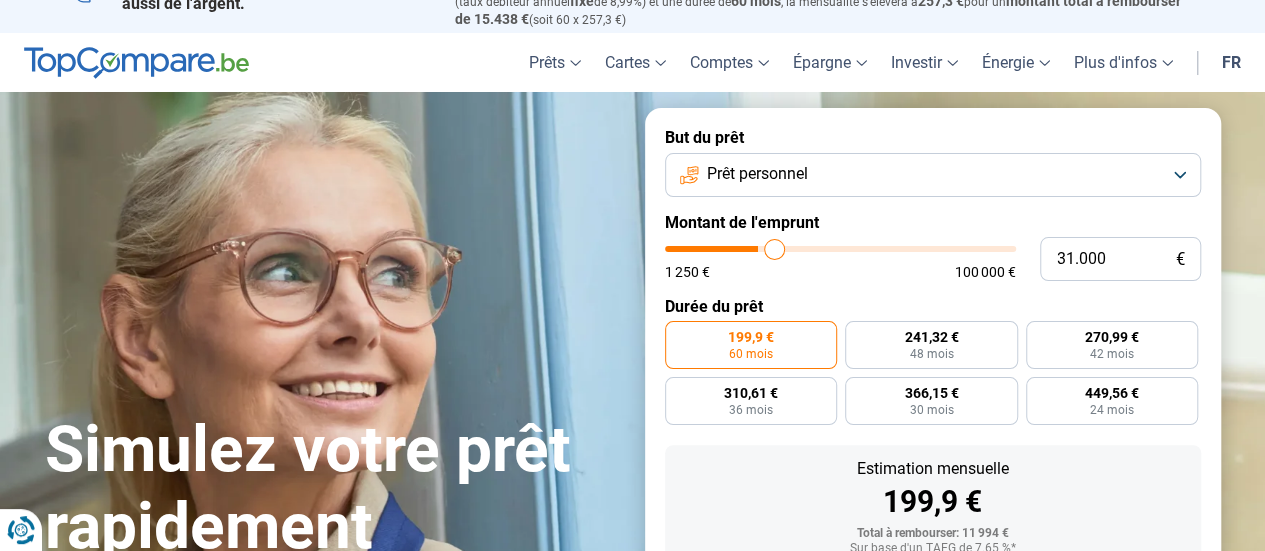 type on "32.000" 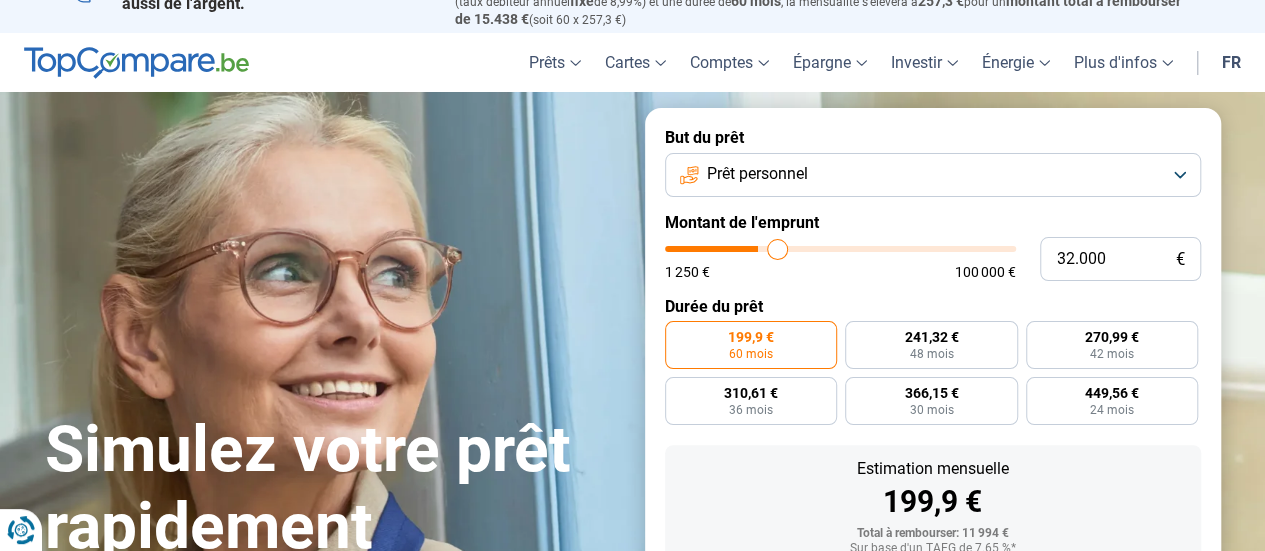 type on "32.750" 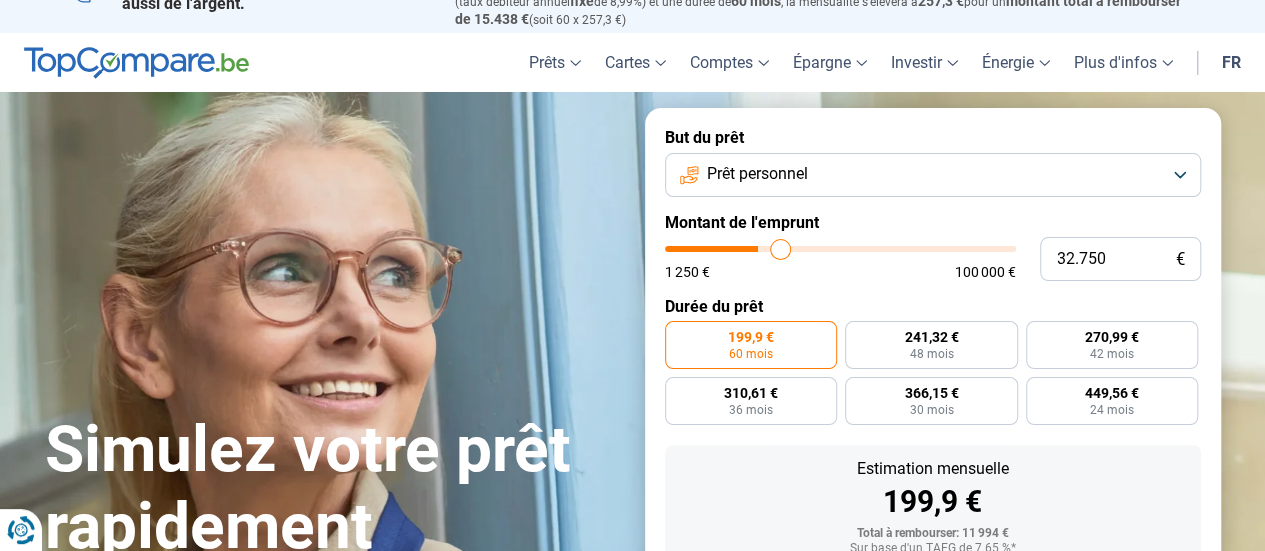 type on "33.000" 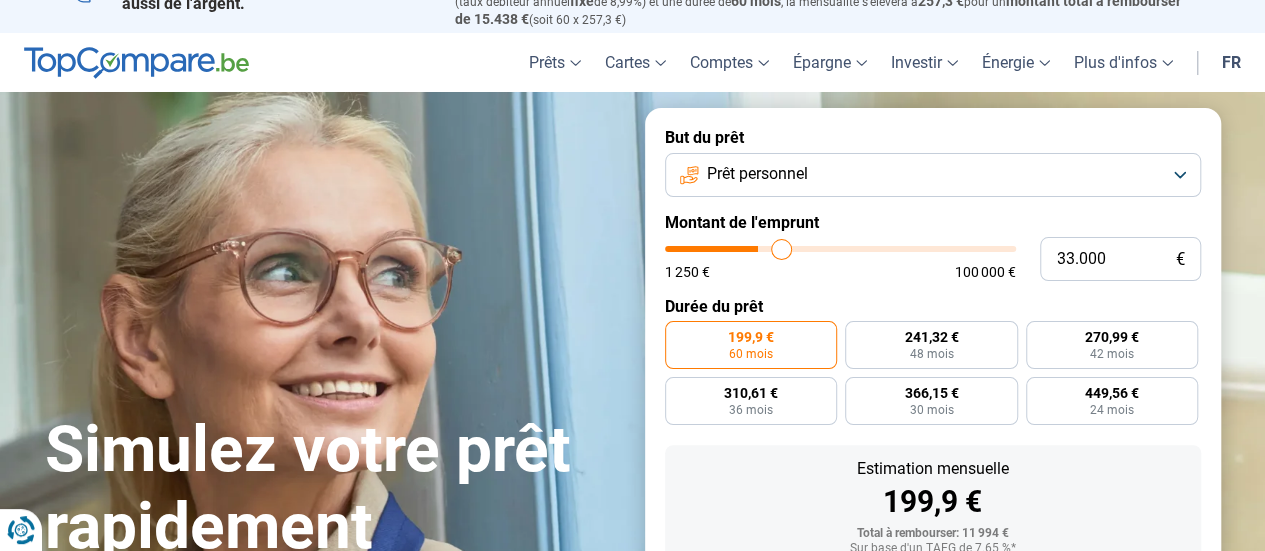 type on "33.250" 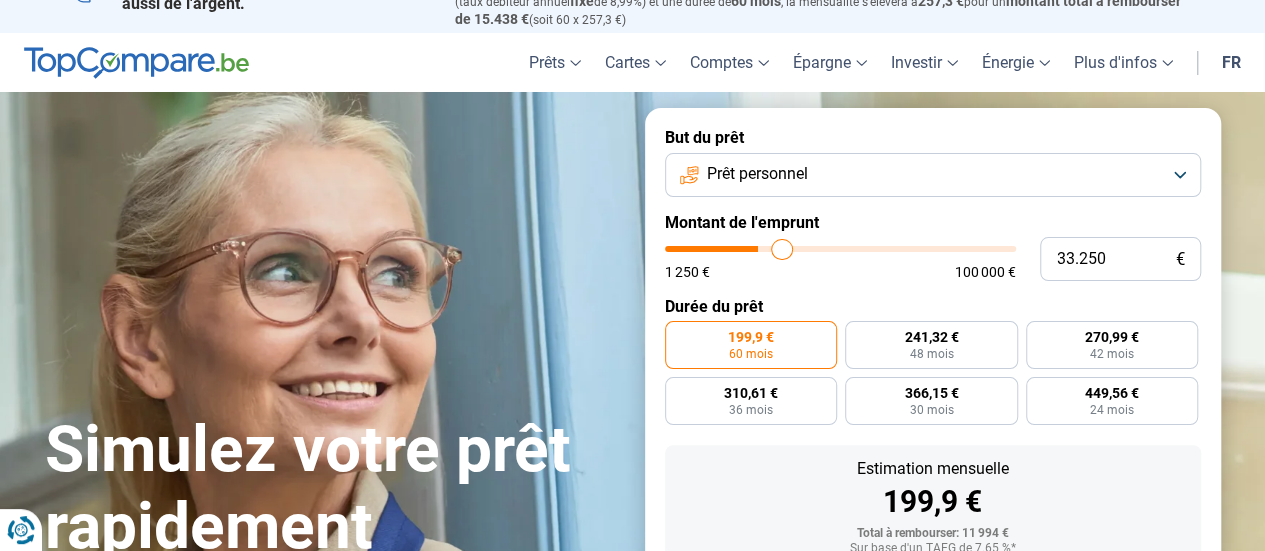 type on "33.500" 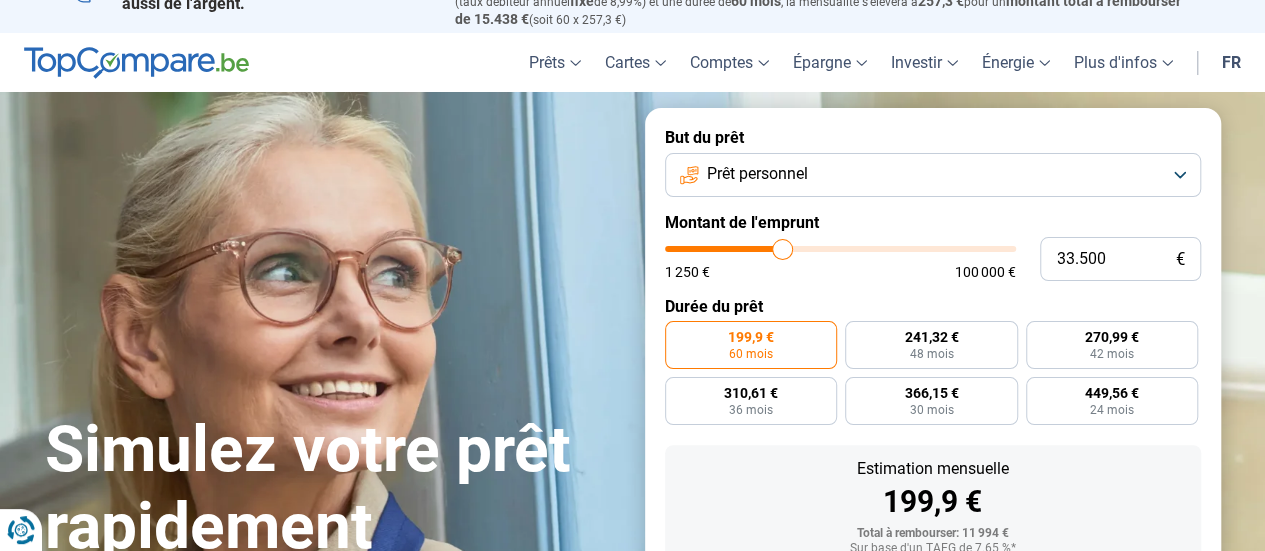 type on "33.750" 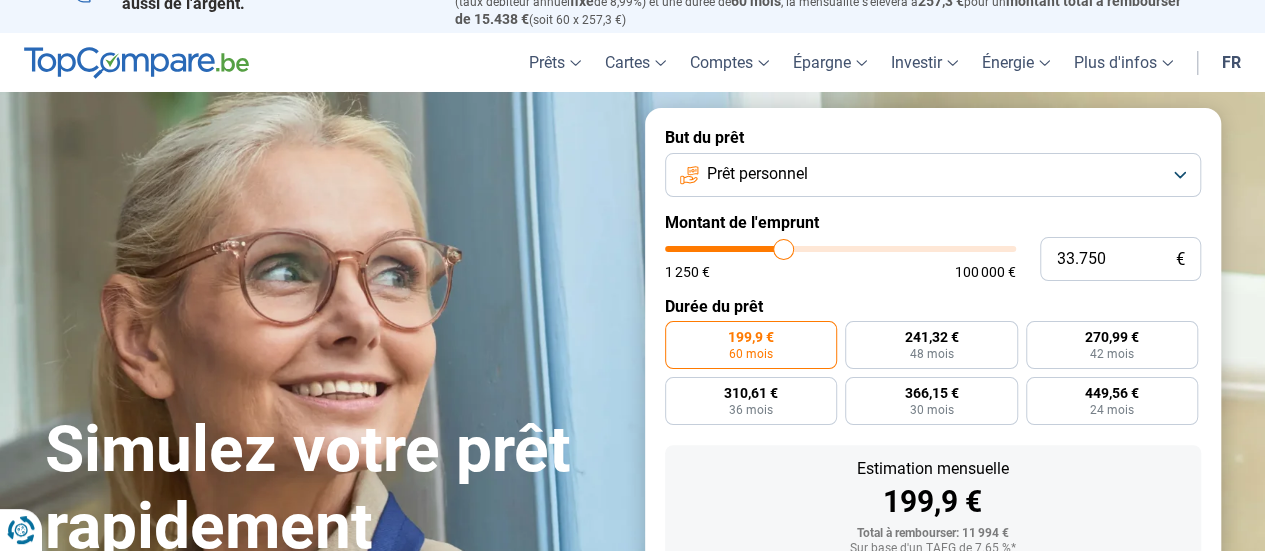 type on "34.000" 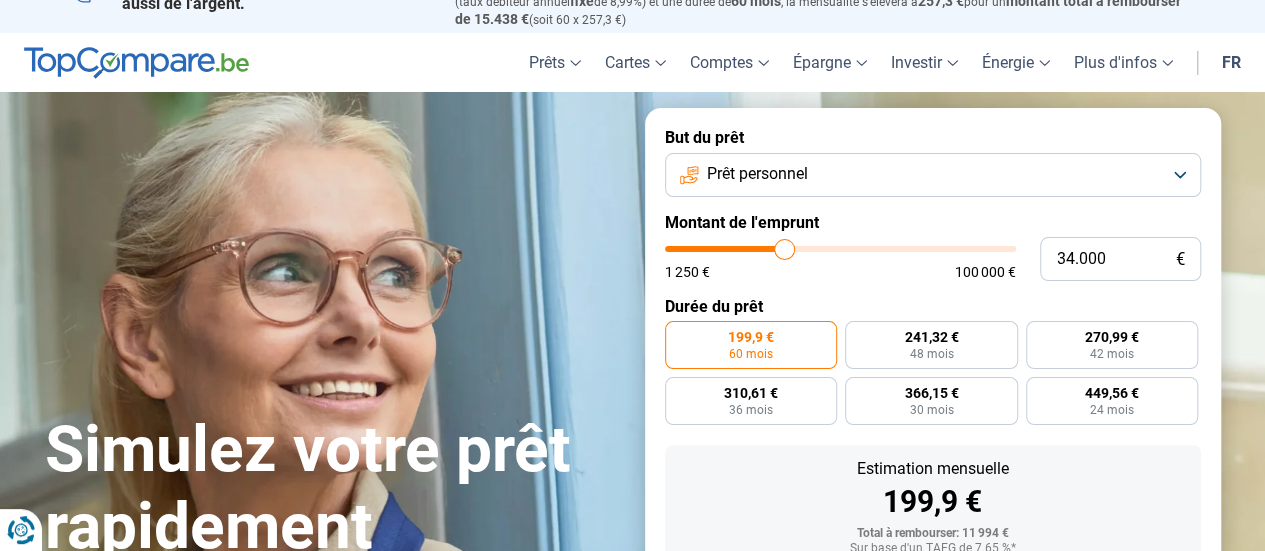 type on "34.250" 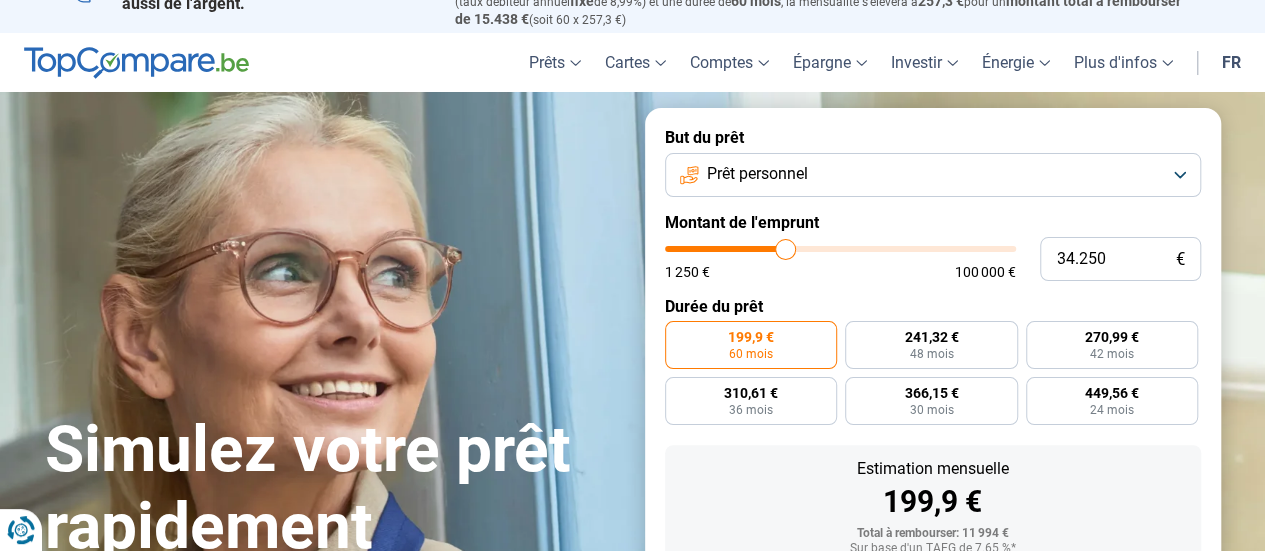 type on "29.500" 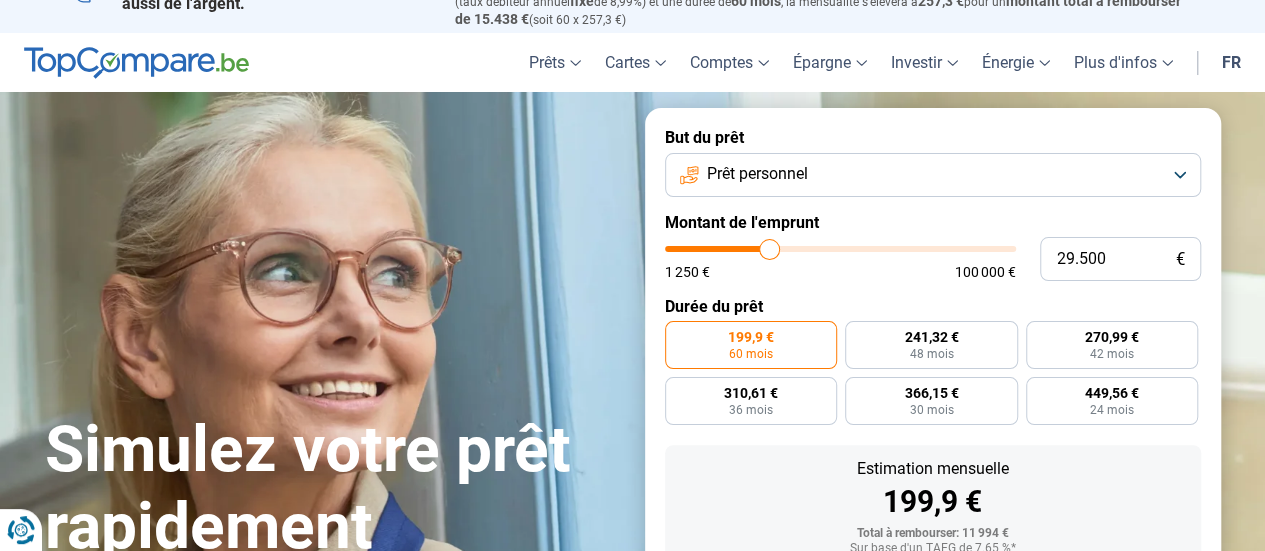 type on "28.250" 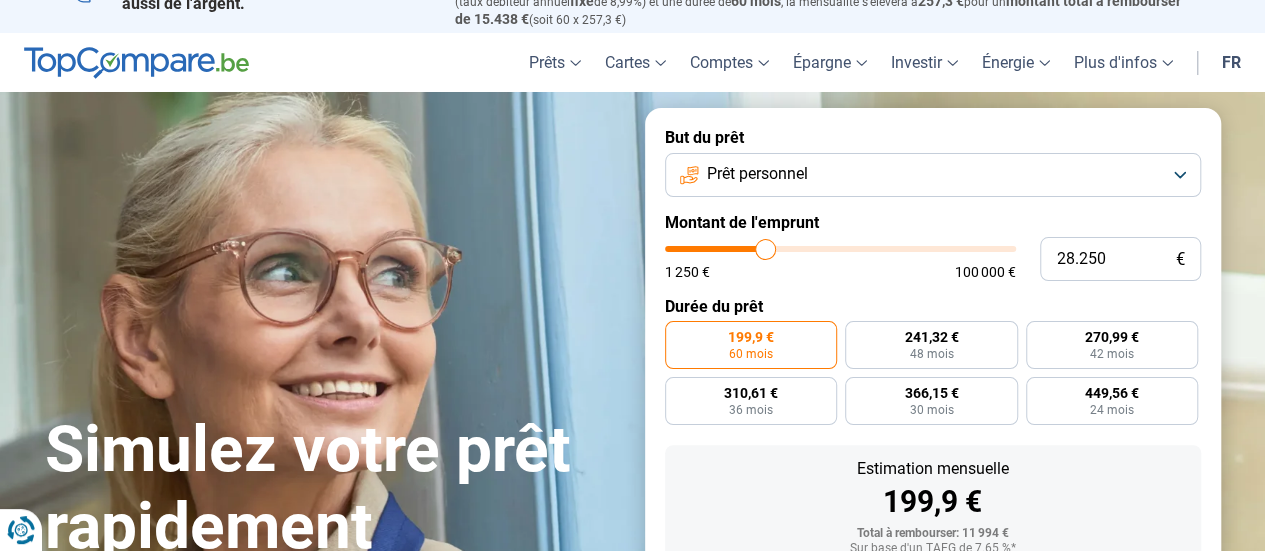 type on "28.000" 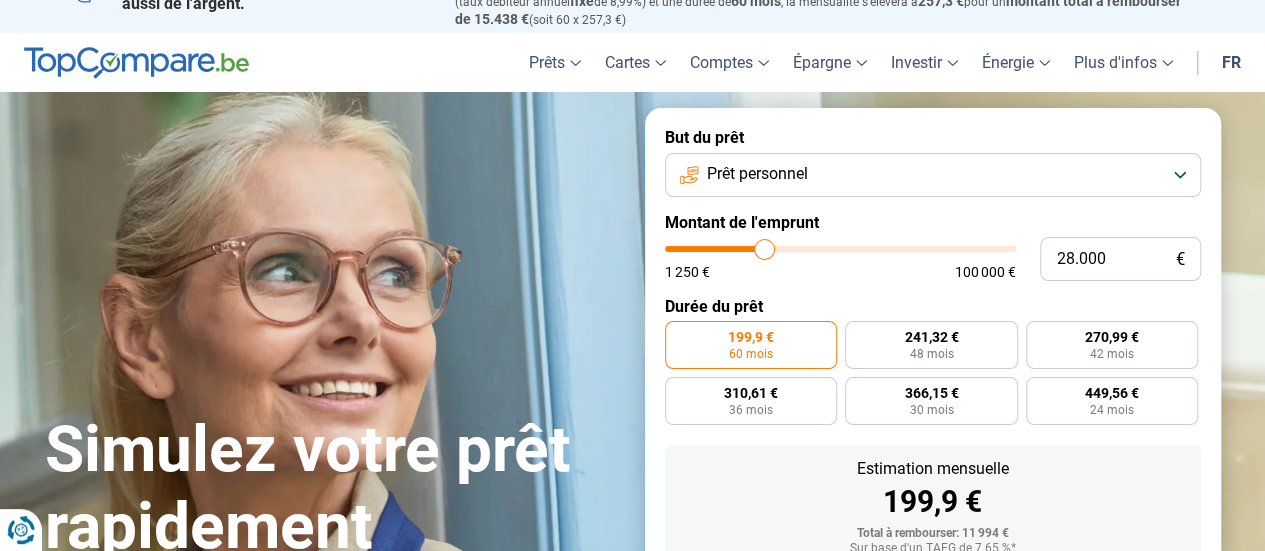 type on "28.500" 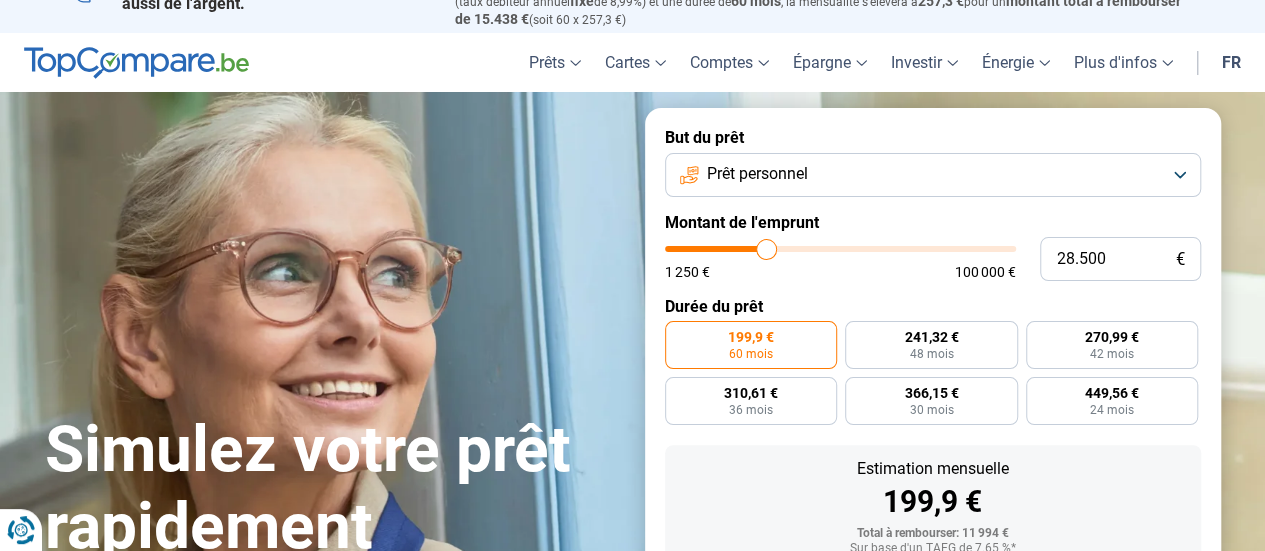 type on "30.250" 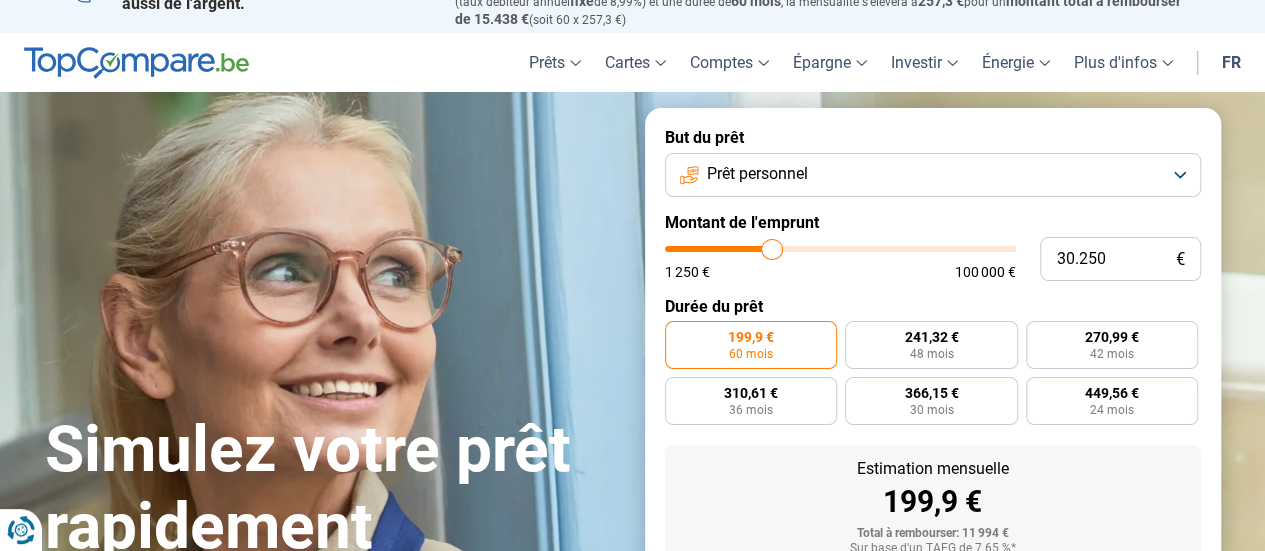 type on "30.500" 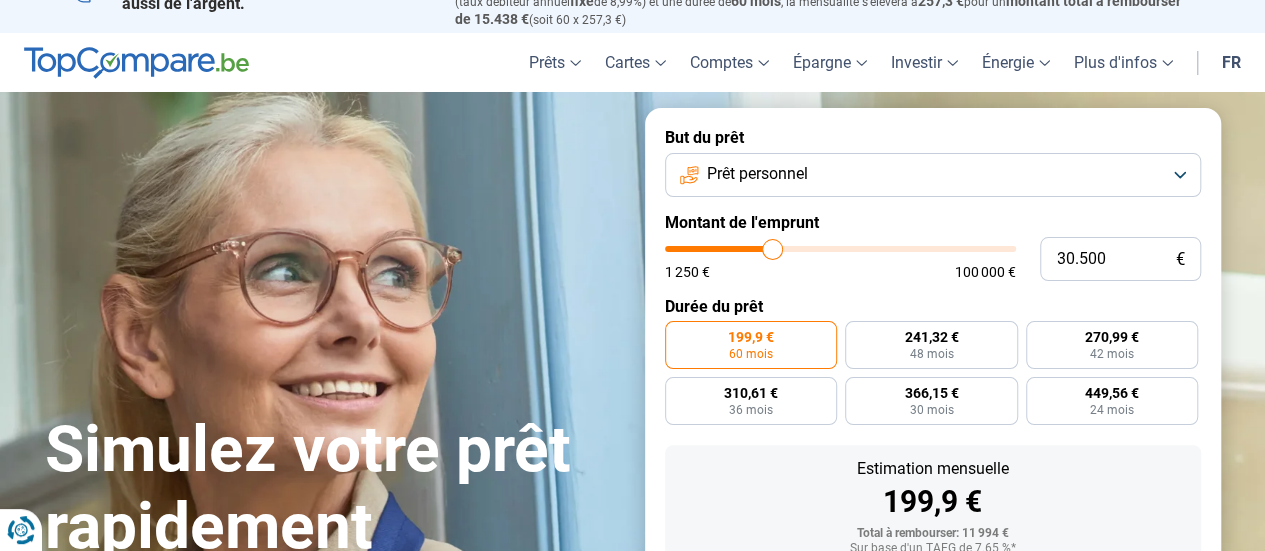 type on "30.250" 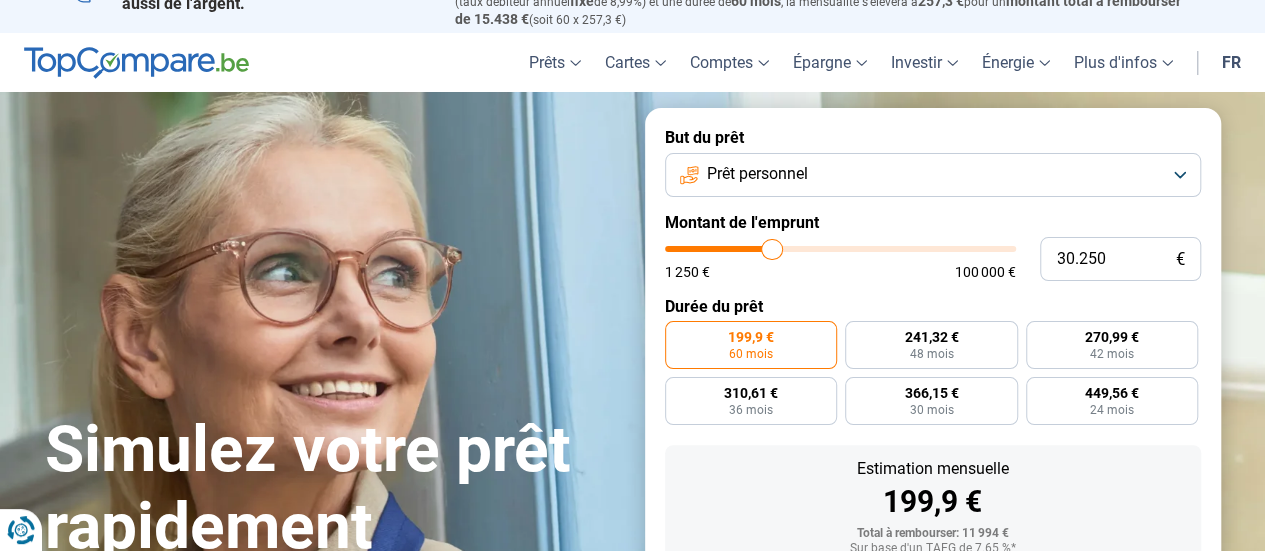 type on "30.000" 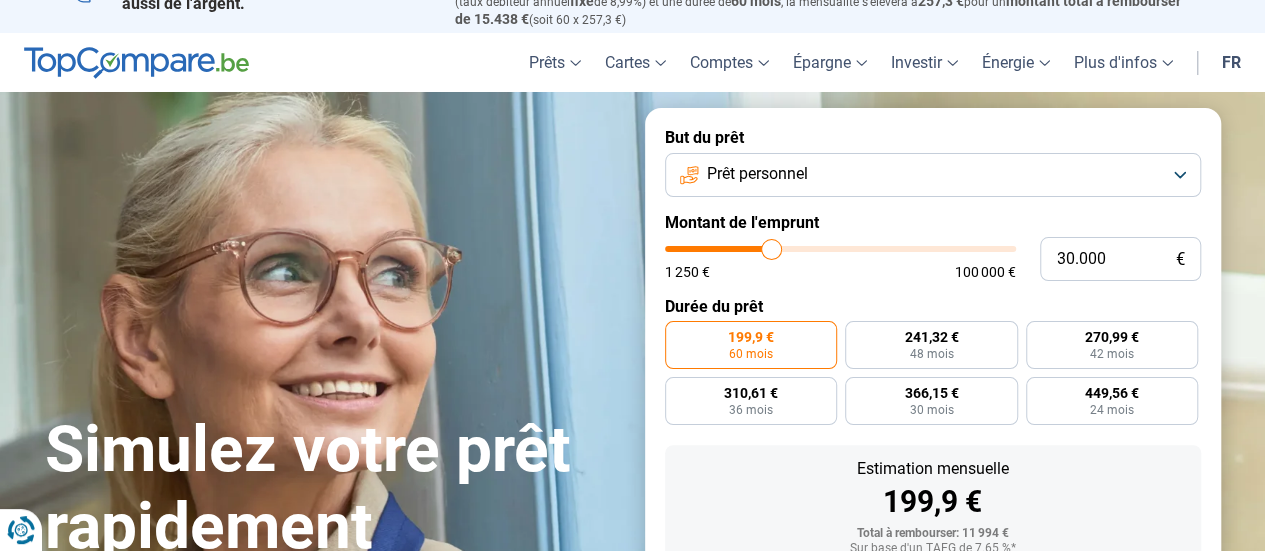 type on "30.250" 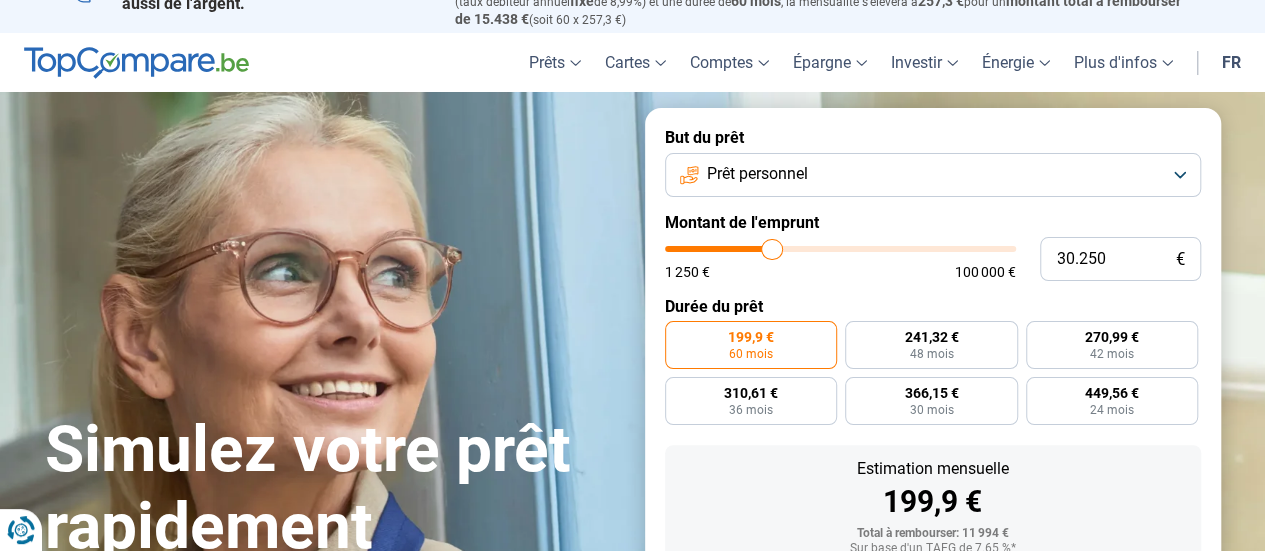 type on "30250" 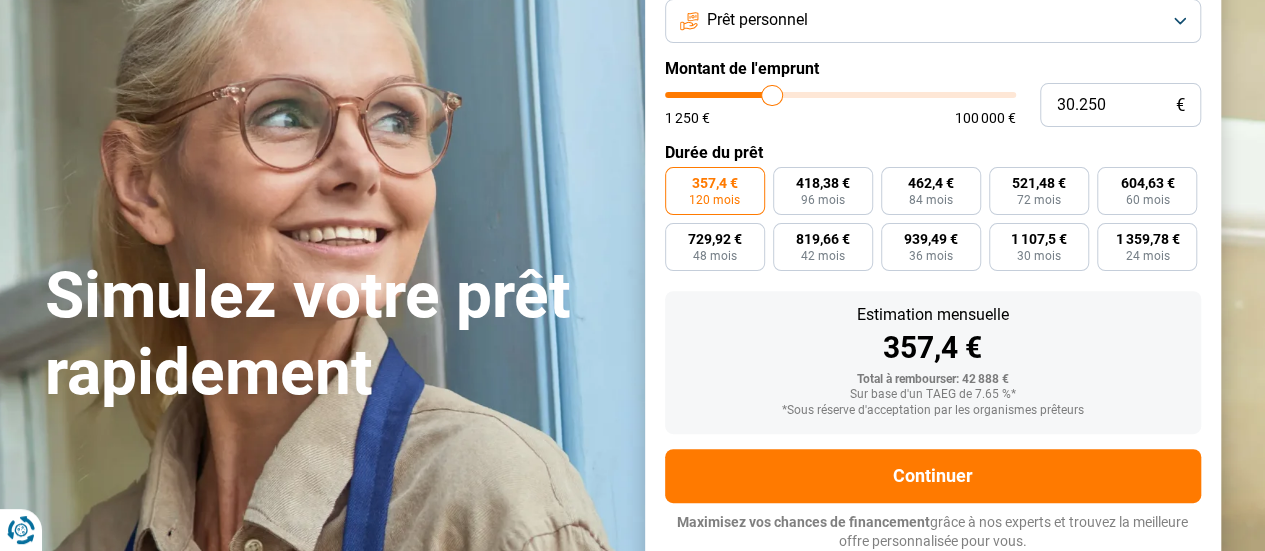 scroll, scrollTop: 187, scrollLeft: 0, axis: vertical 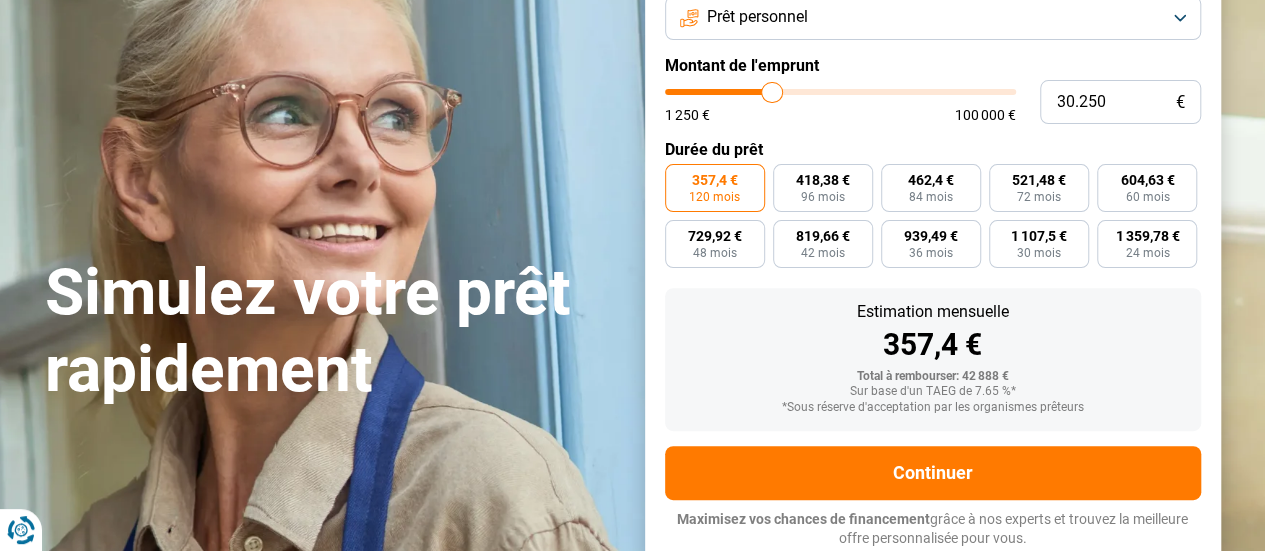 type on "29.000" 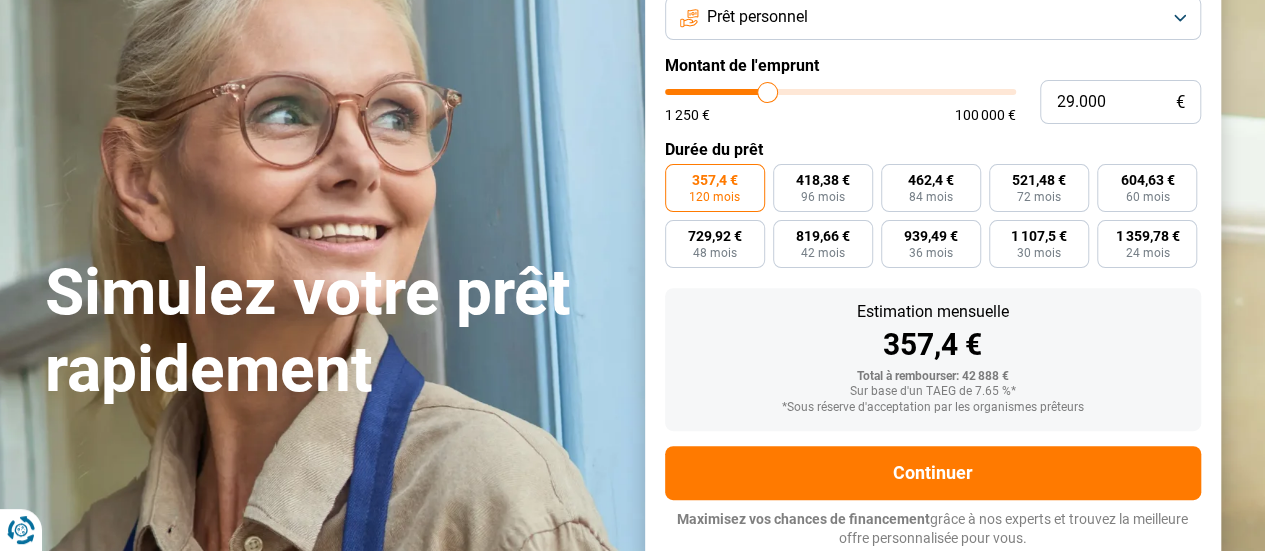 type on "29000" 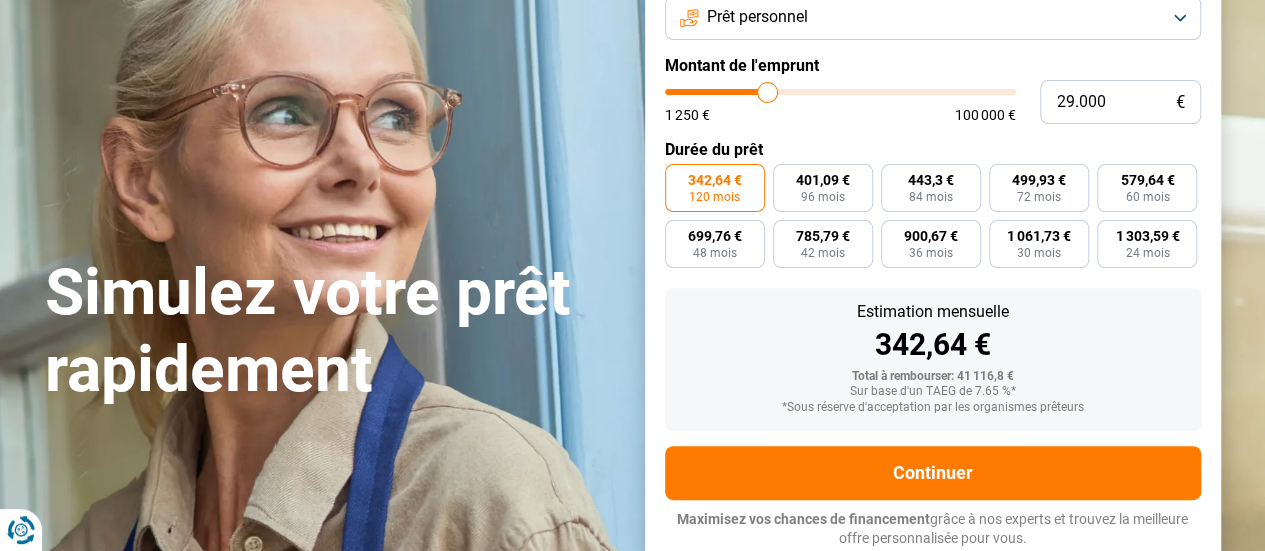 type on "39.750" 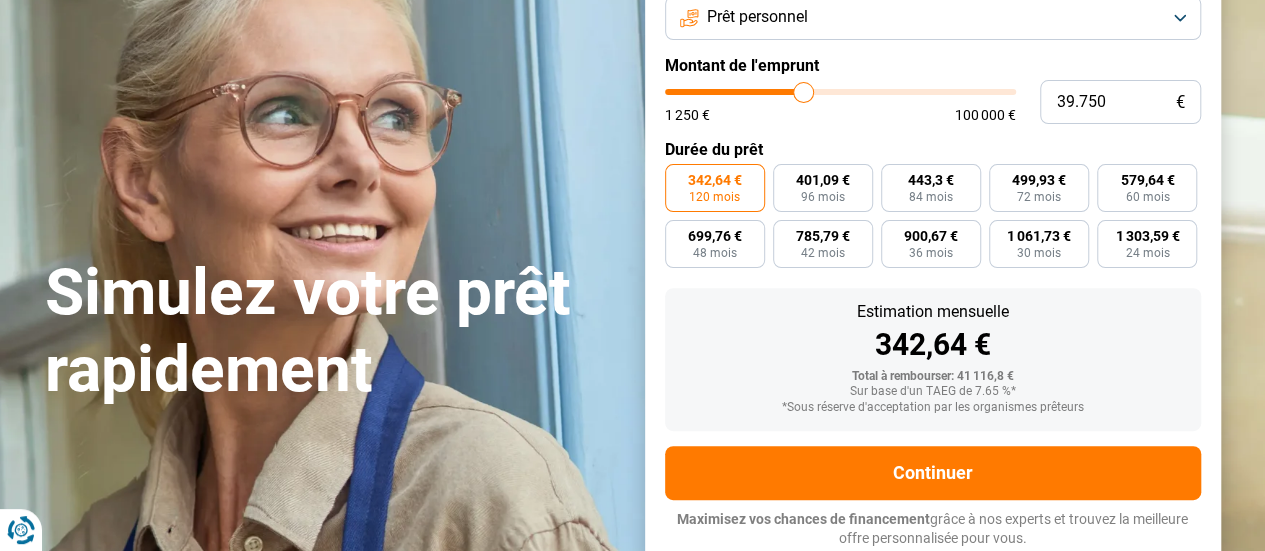type on "39750" 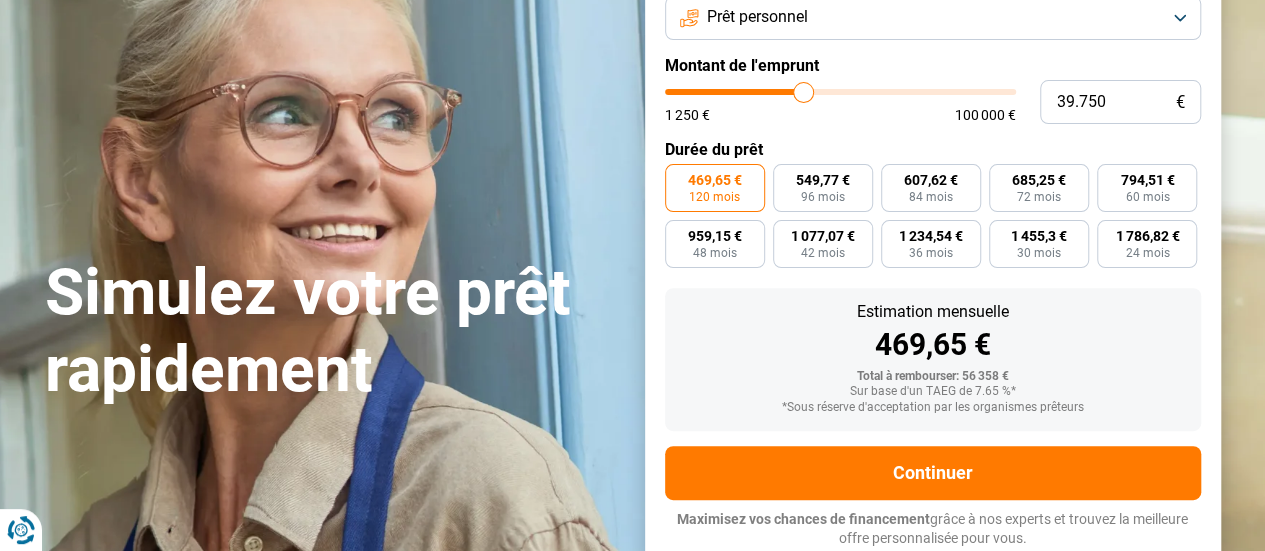 type on "35.750" 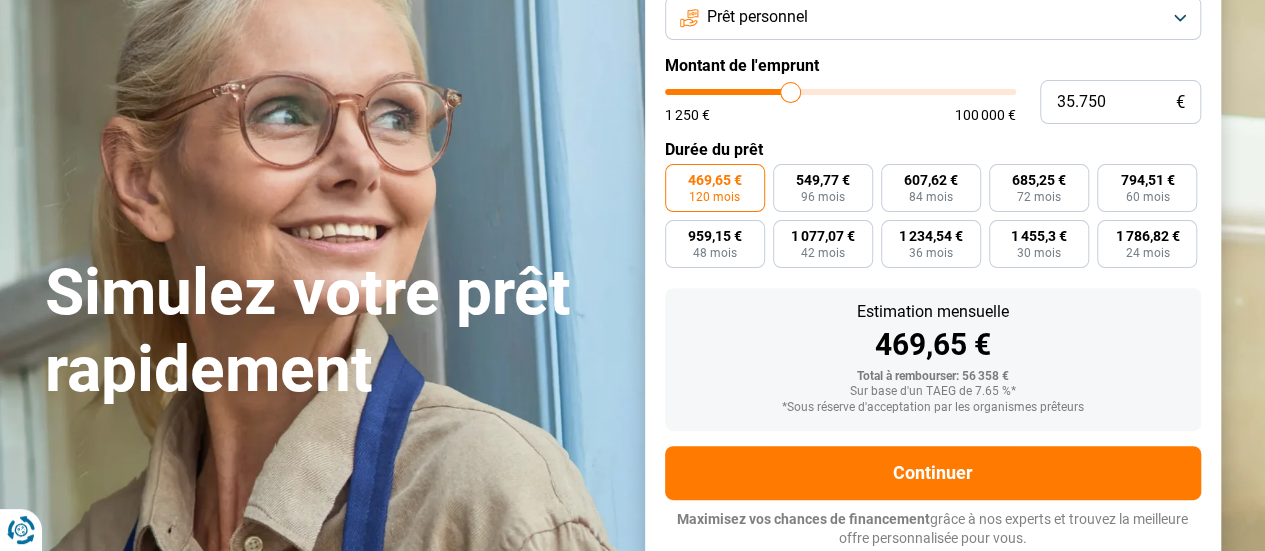 type on "35750" 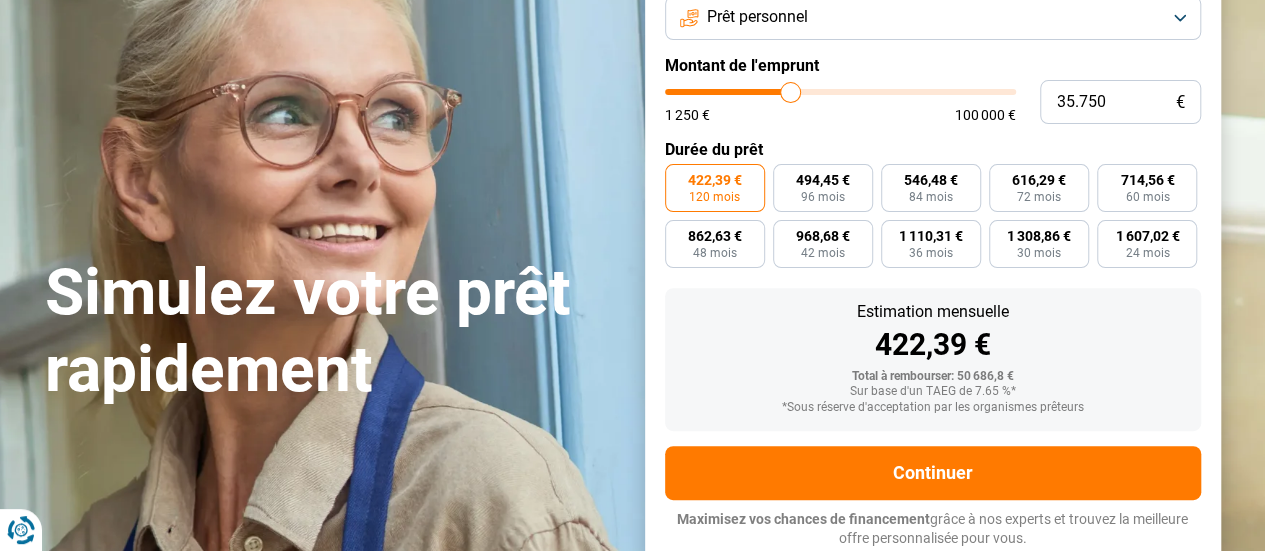 type on "32.000" 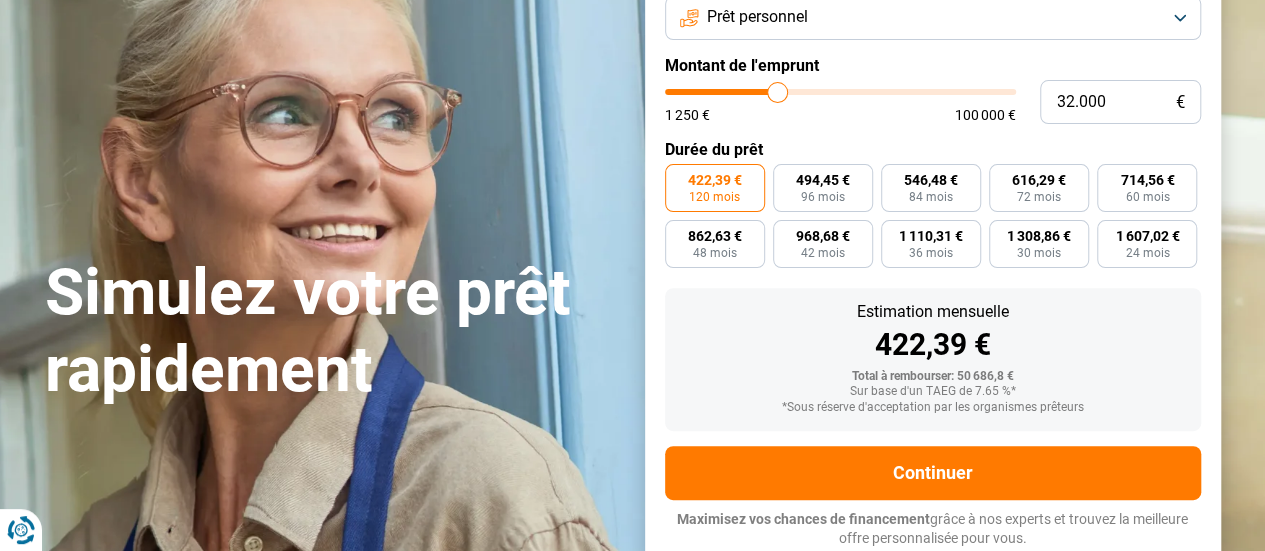 type on "32000" 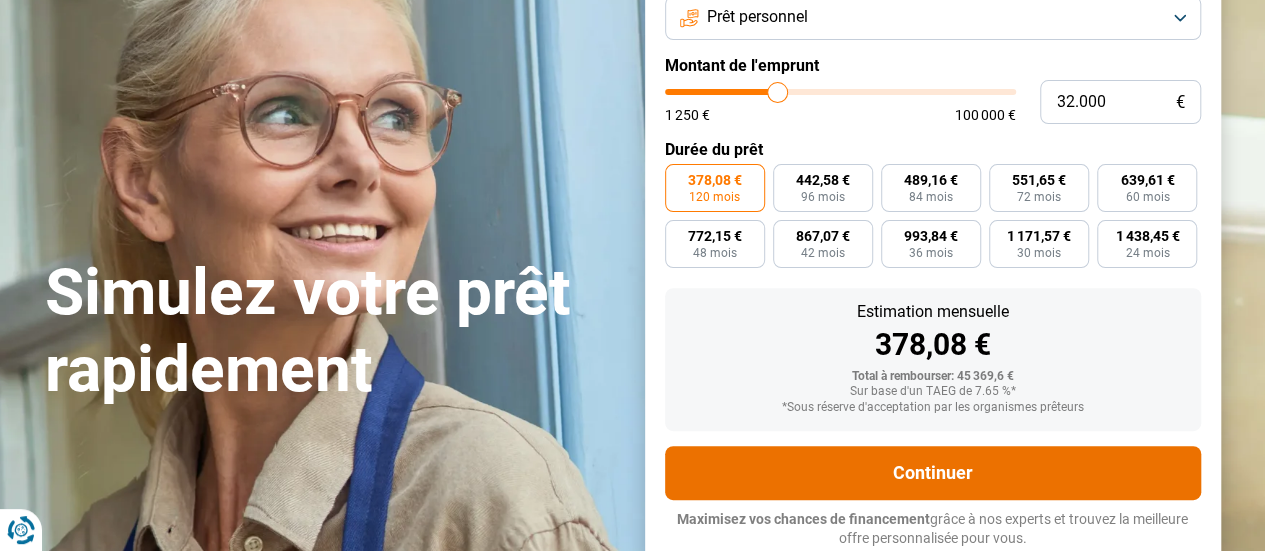 click on "Continuer" at bounding box center [933, 473] 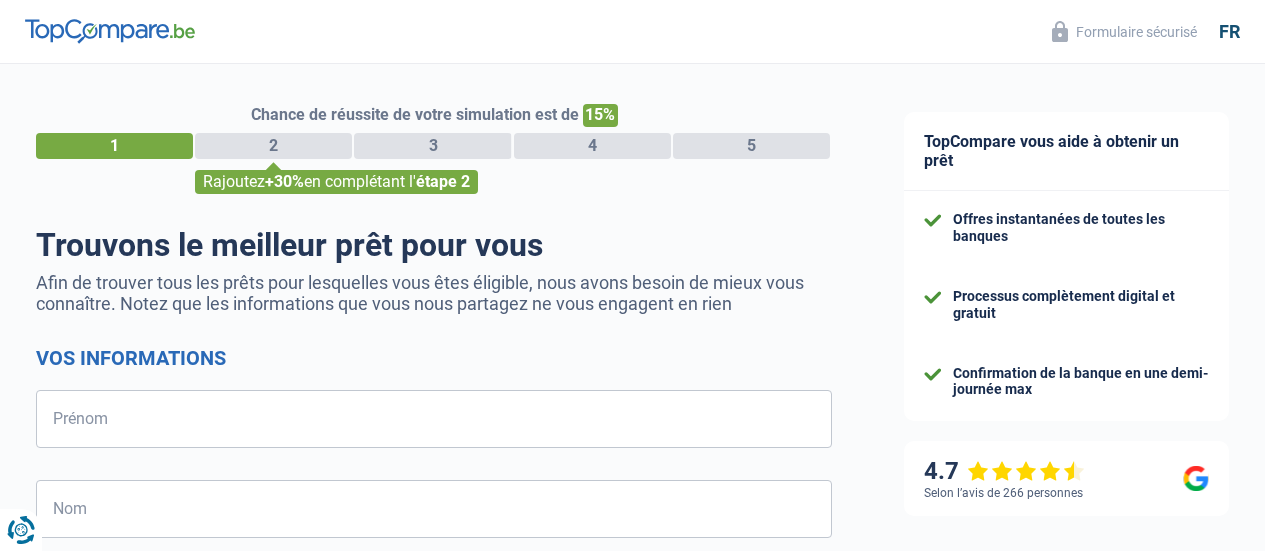 select on "32" 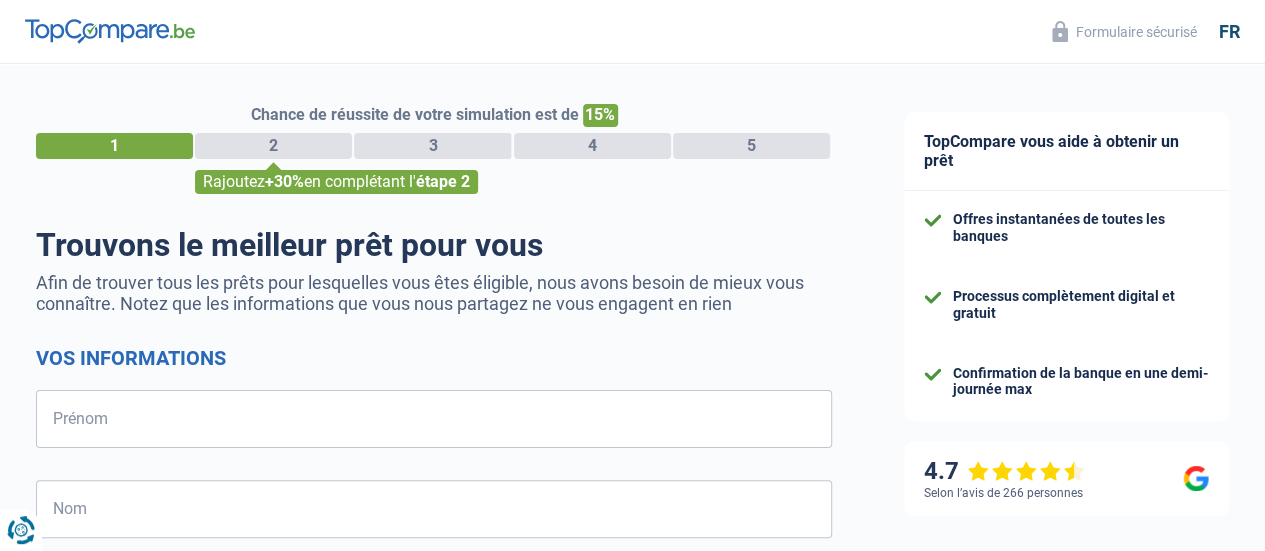 scroll, scrollTop: 0, scrollLeft: 0, axis: both 